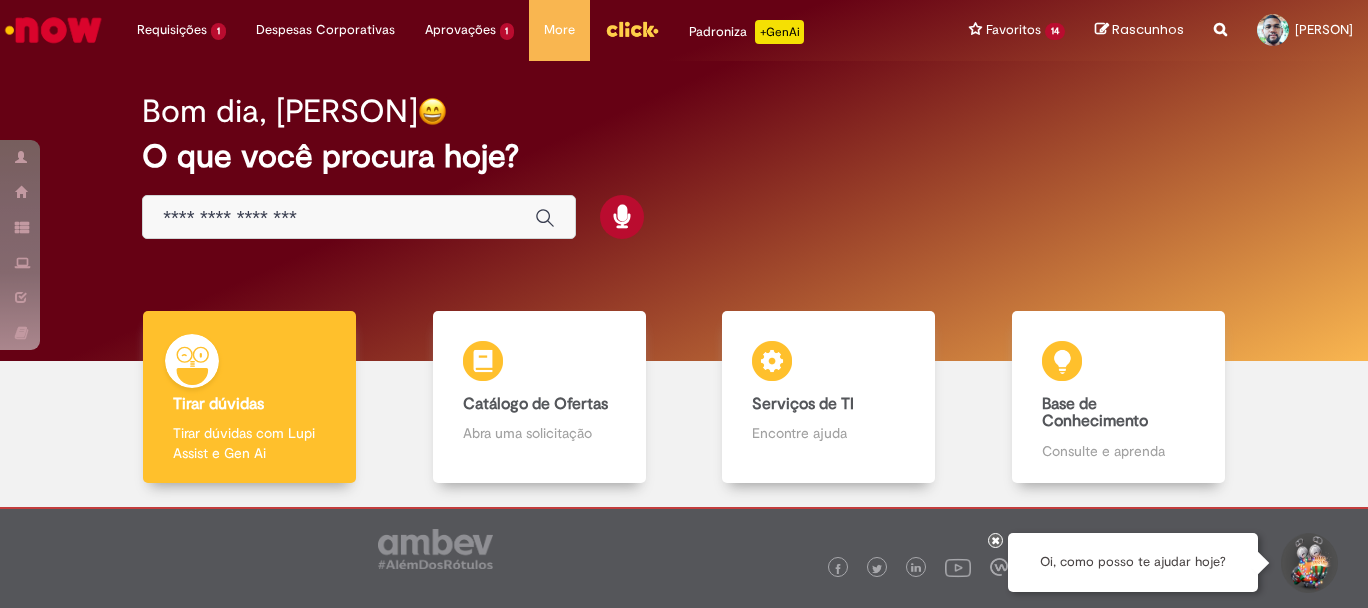 scroll, scrollTop: 0, scrollLeft: 0, axis: both 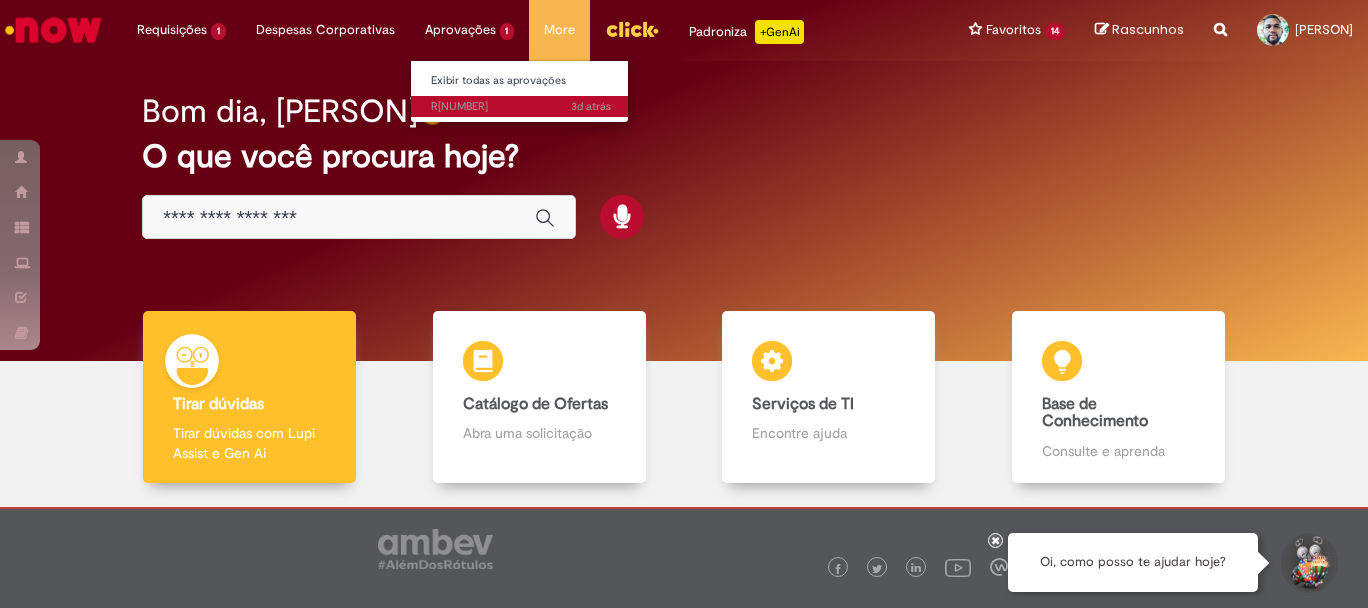 click on "[TIME] atrás [TIME] atrás  R[NUMBER]" at bounding box center [521, 107] 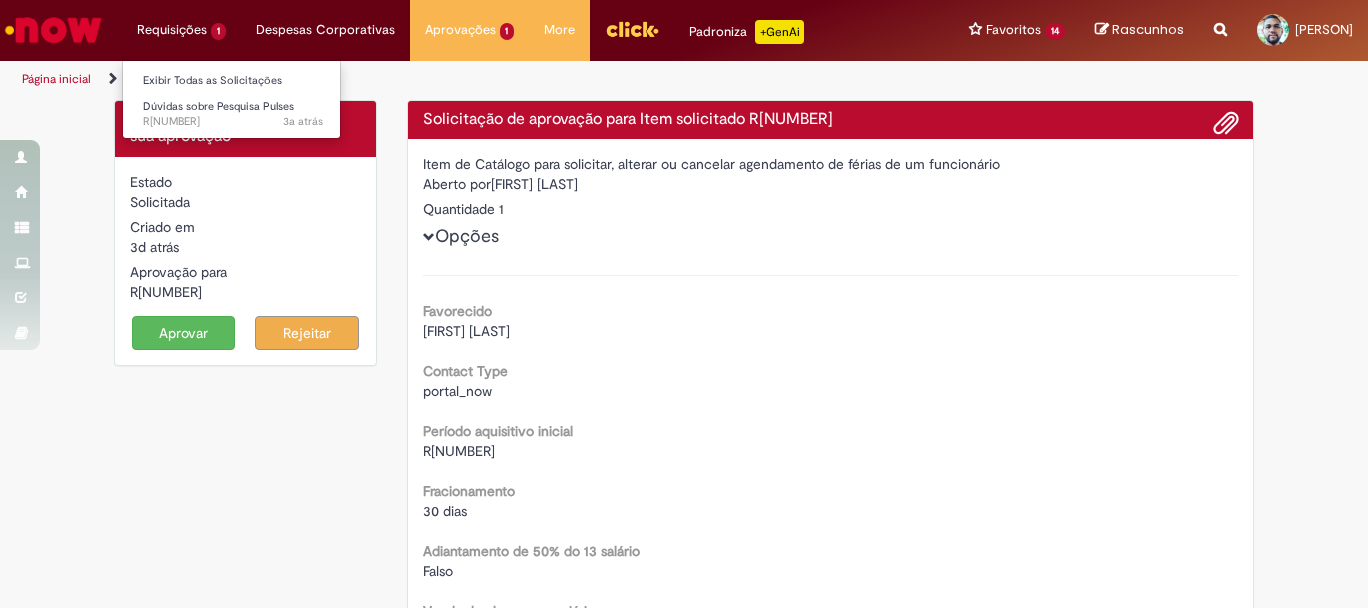 click on "Requisições   [NUMBER]
Exibir Todas as Solicitações
Dúvidas sobre Pesquisa Pulses
[TIME] atrás [TIME] atrás  R[NUMBER]" at bounding box center (181, 30) 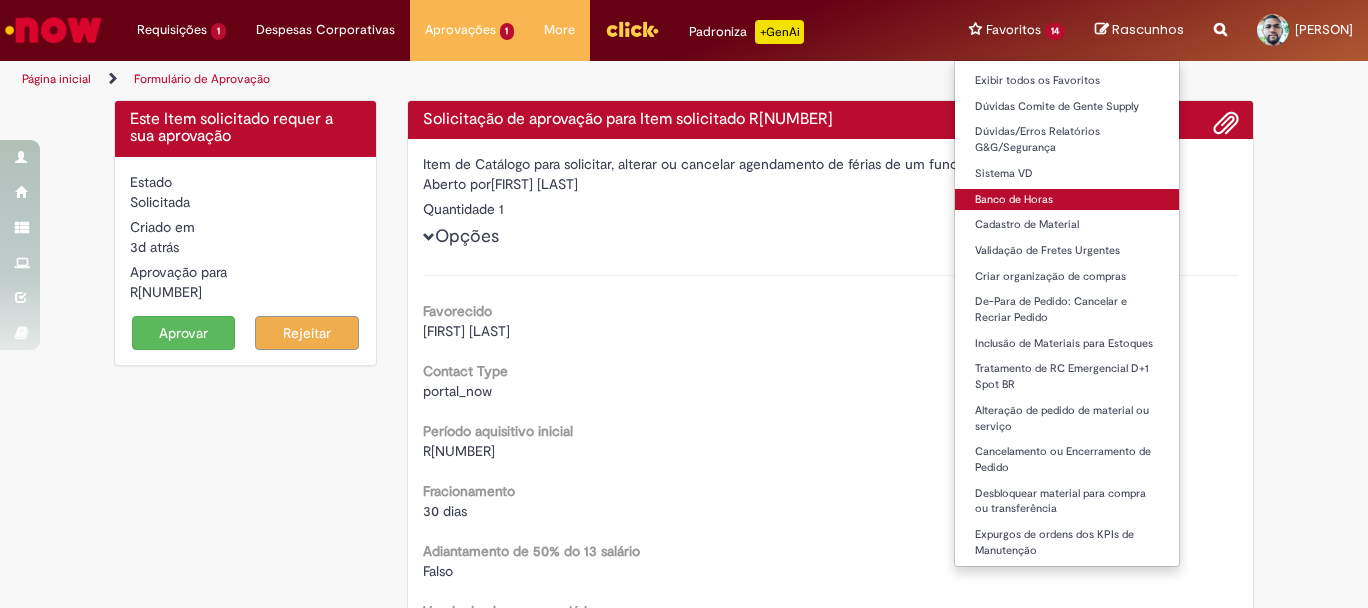 click on "Banco de Horas" at bounding box center (1067, 200) 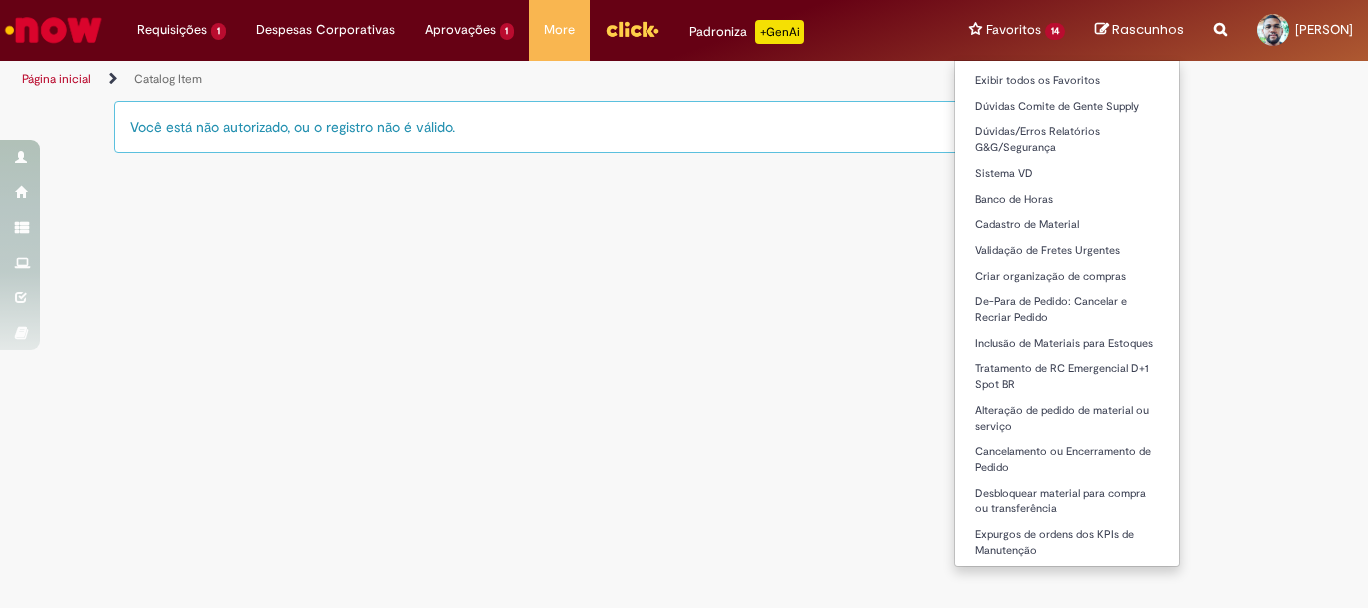 click on "Favoritos   [NUMBER]
Exibir todos os Favoritos
Dúvidas Comite de Gente Supply
Dúvidas/Erros Relatórios G&G/Segurança
Sistema VD
Banco de Horas
Cadastro de Material
Validação de Fretes Urgentes
Criar organização de compras
De-Para de Pedido: Cancelar e Recriar Pedido
Inclusão de Materiais para Estoques
Tratamento de RC Emergencial D+1 Spot BR
Alteração de pedido de material ou serviço
Cancelamento ou Encerramento de Pedido
Desbloquear material para compra ou transferência
Expurgos de ordens dos KPIs de Manutenção" at bounding box center [1017, 30] 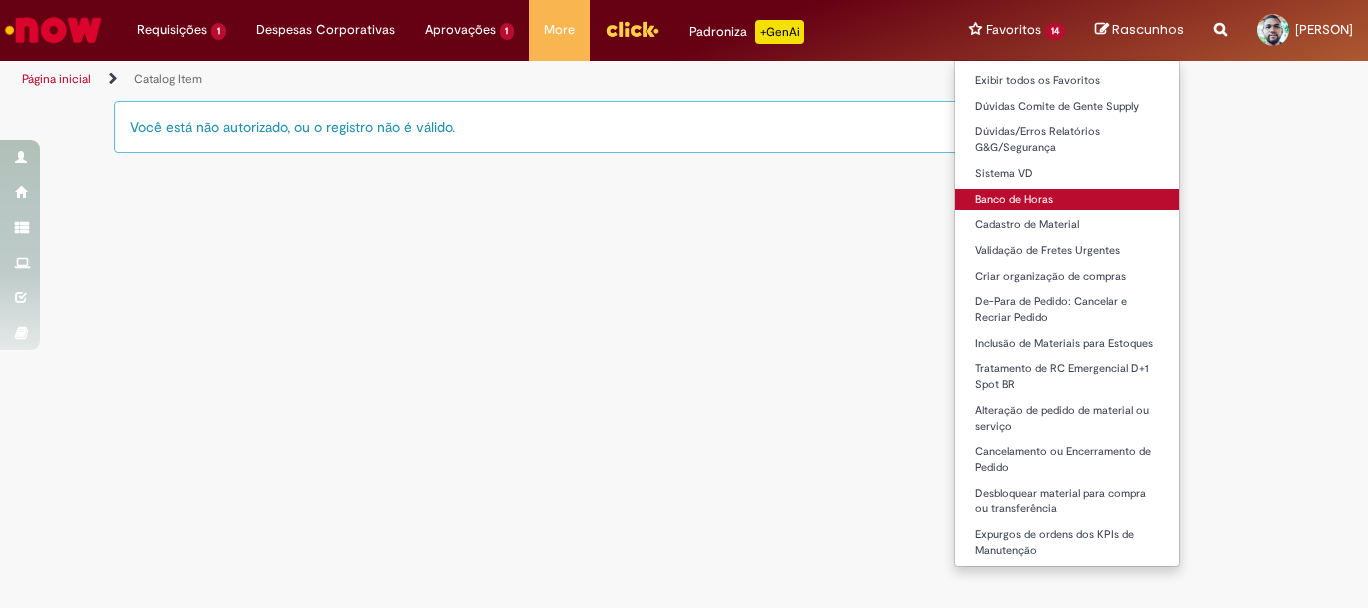 click on "Banco de Horas" at bounding box center [1067, 200] 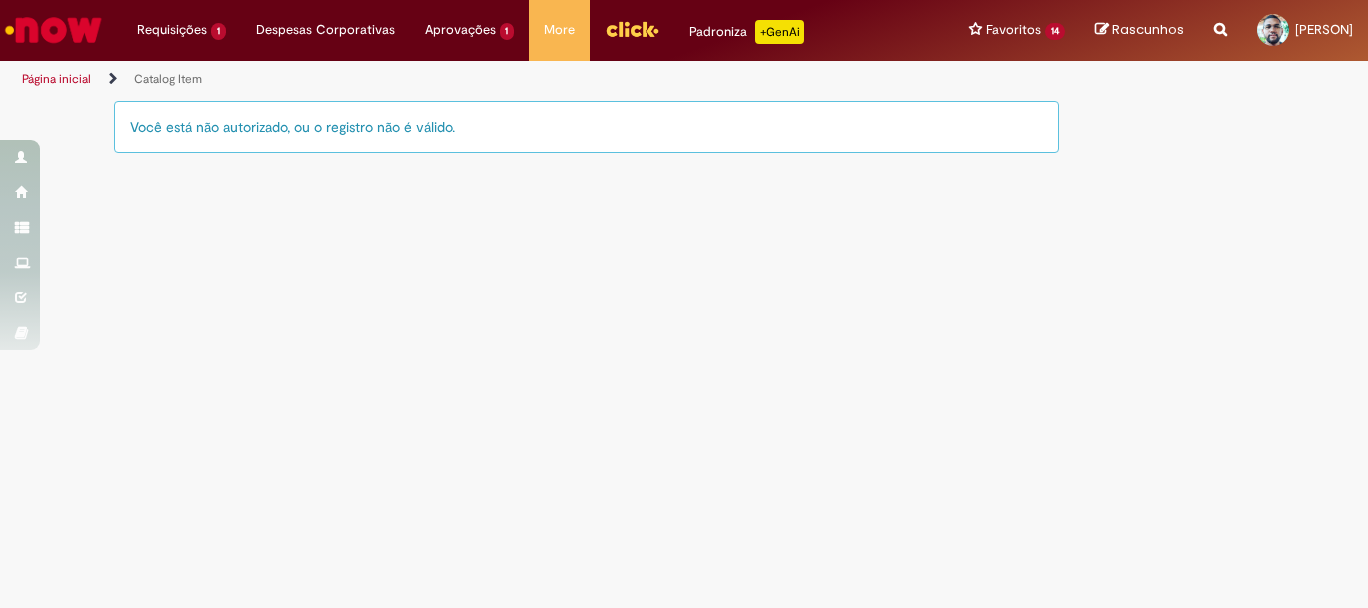 click at bounding box center (1220, 18) 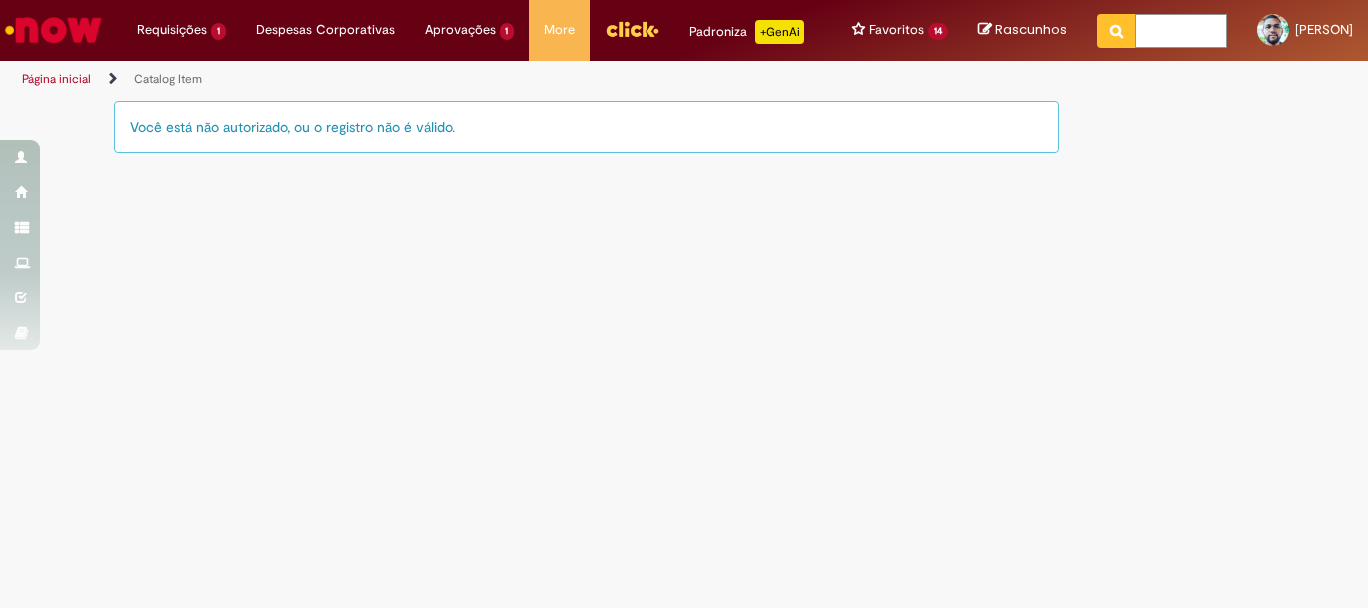 click at bounding box center (1181, 31) 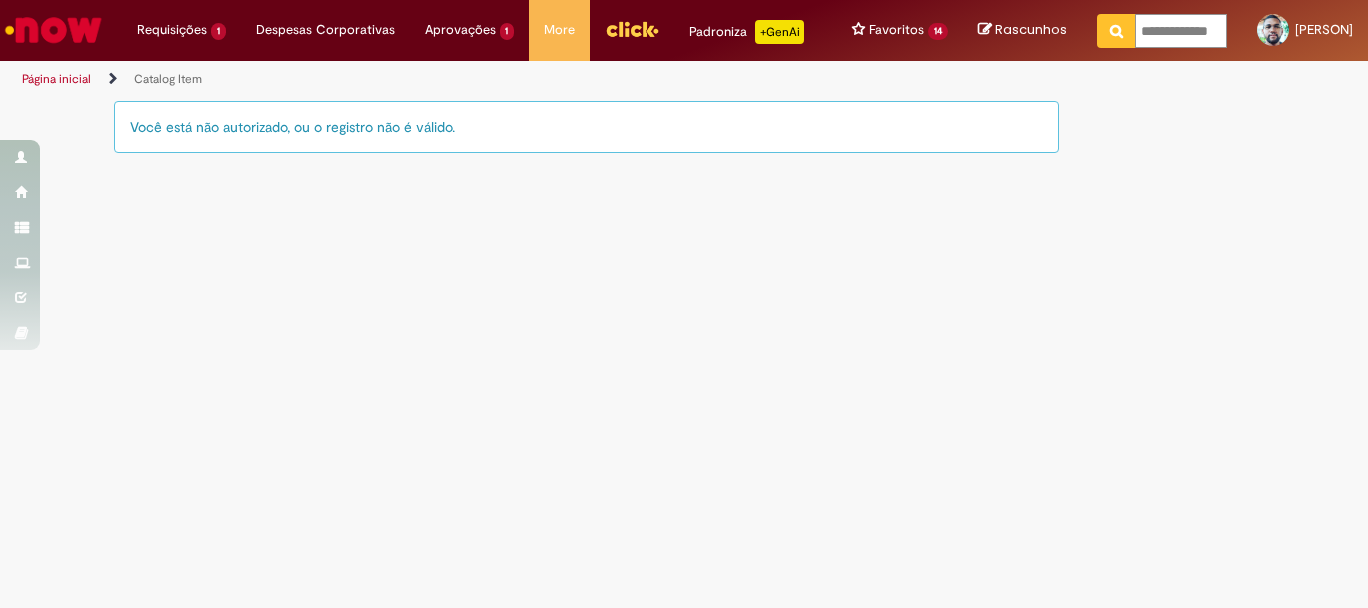 type on "**********" 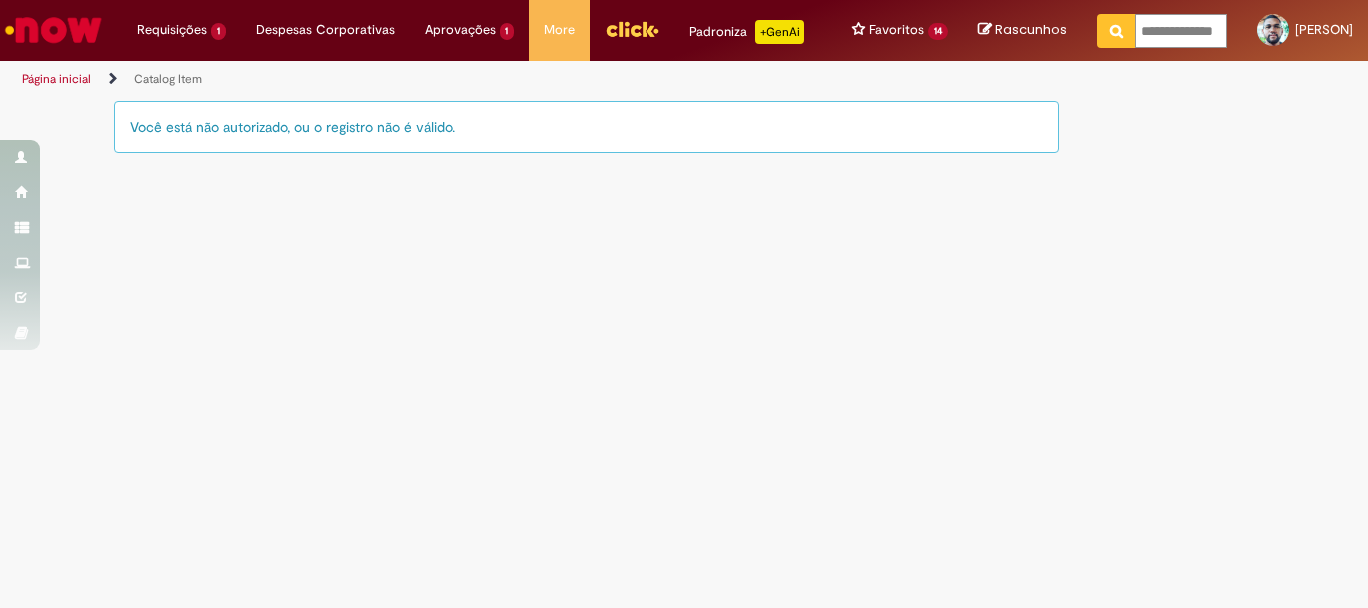 scroll, scrollTop: 0, scrollLeft: 17, axis: horizontal 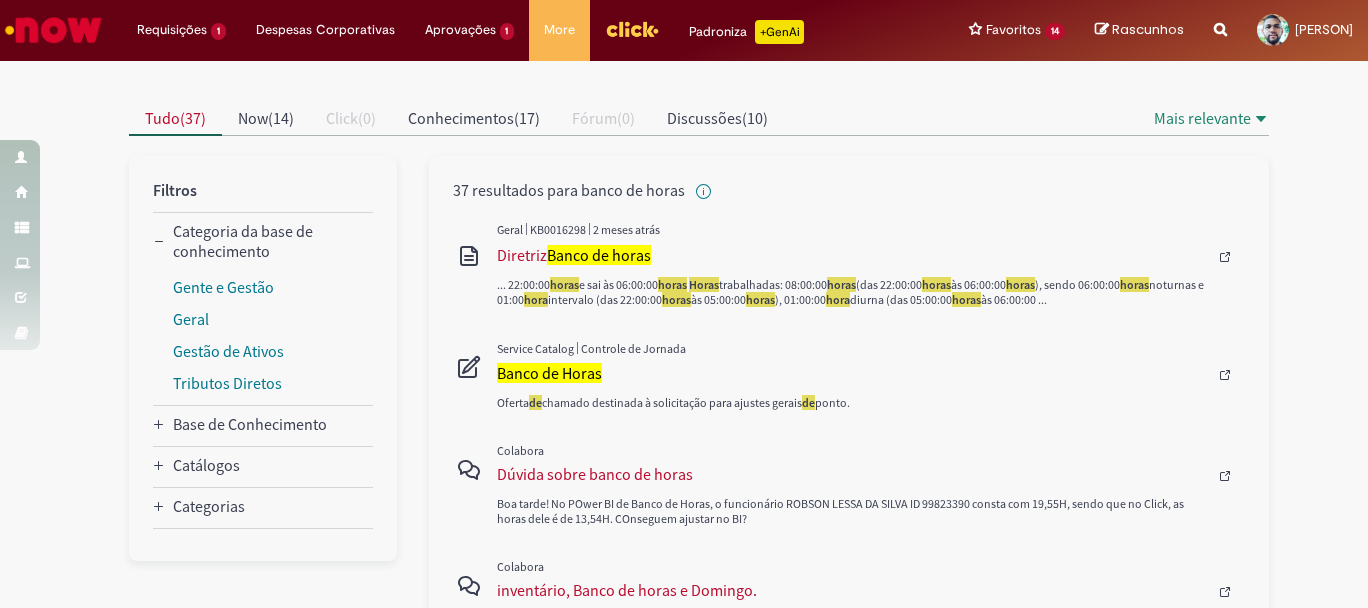 click on "Service Catalog" at bounding box center (535, 348) 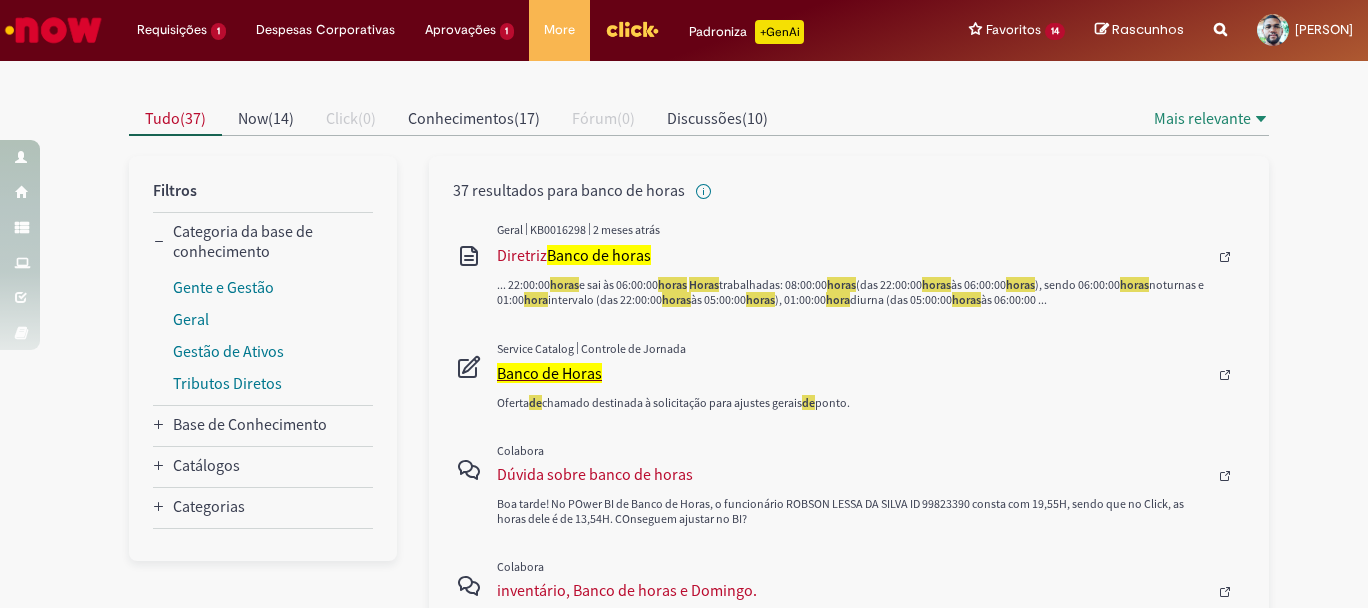 click on "Banco de Horas" at bounding box center (549, 373) 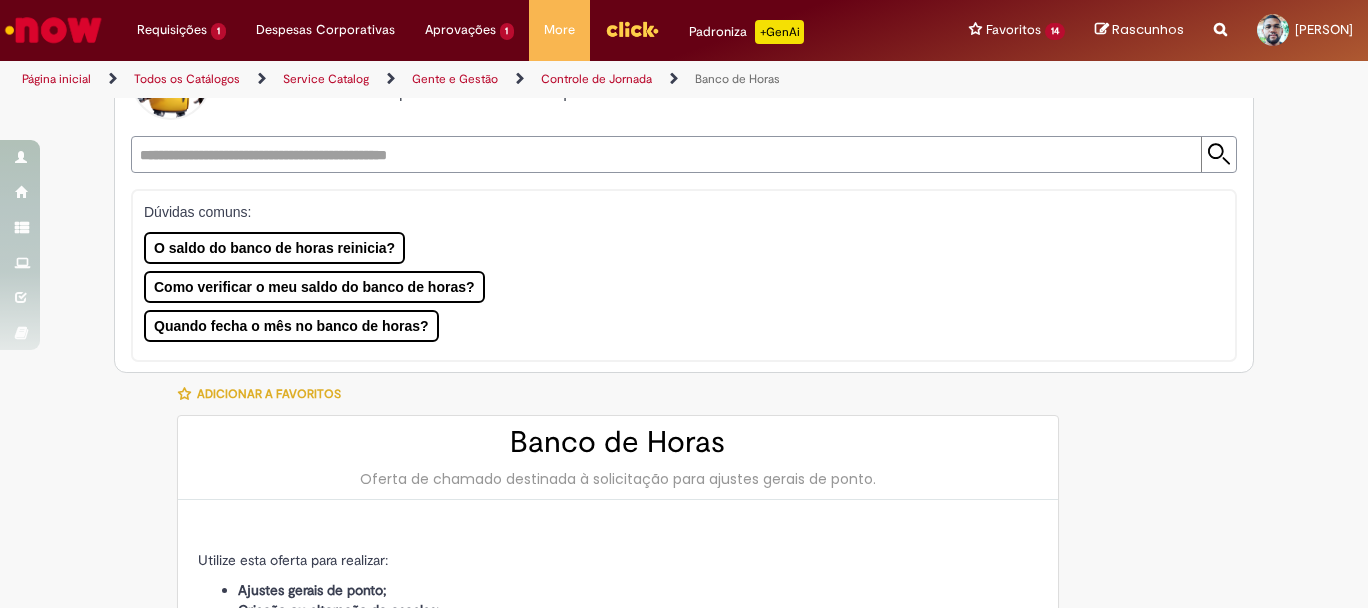 scroll, scrollTop: 0, scrollLeft: 0, axis: both 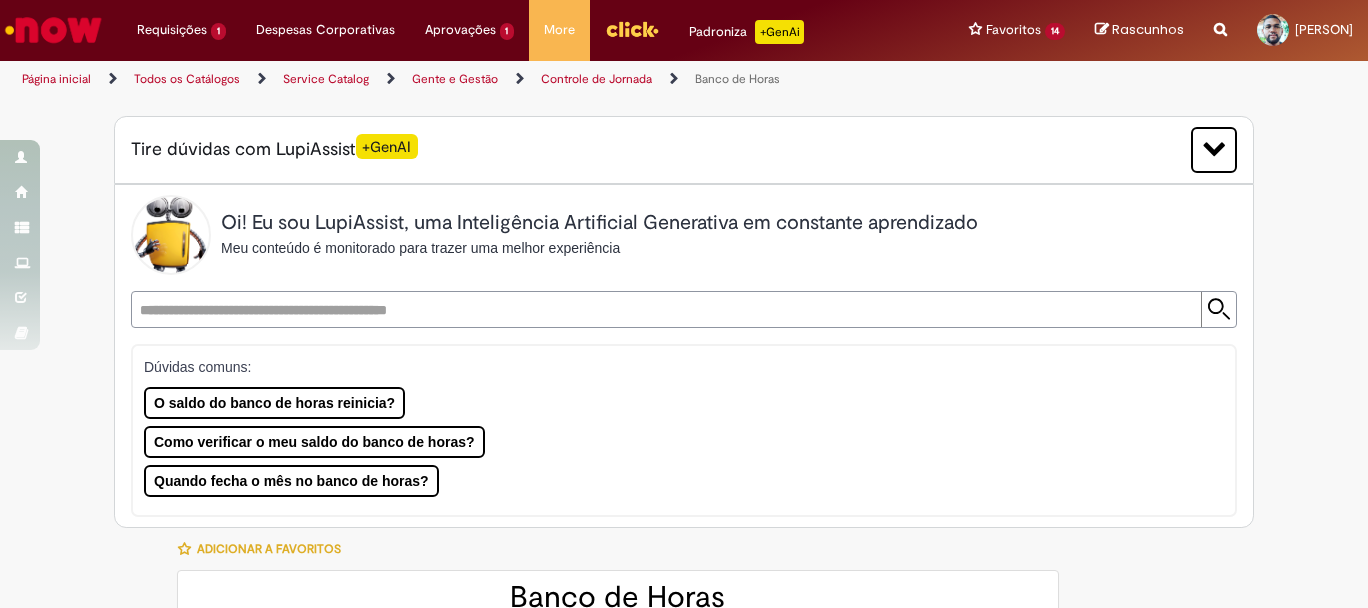 type on "********" 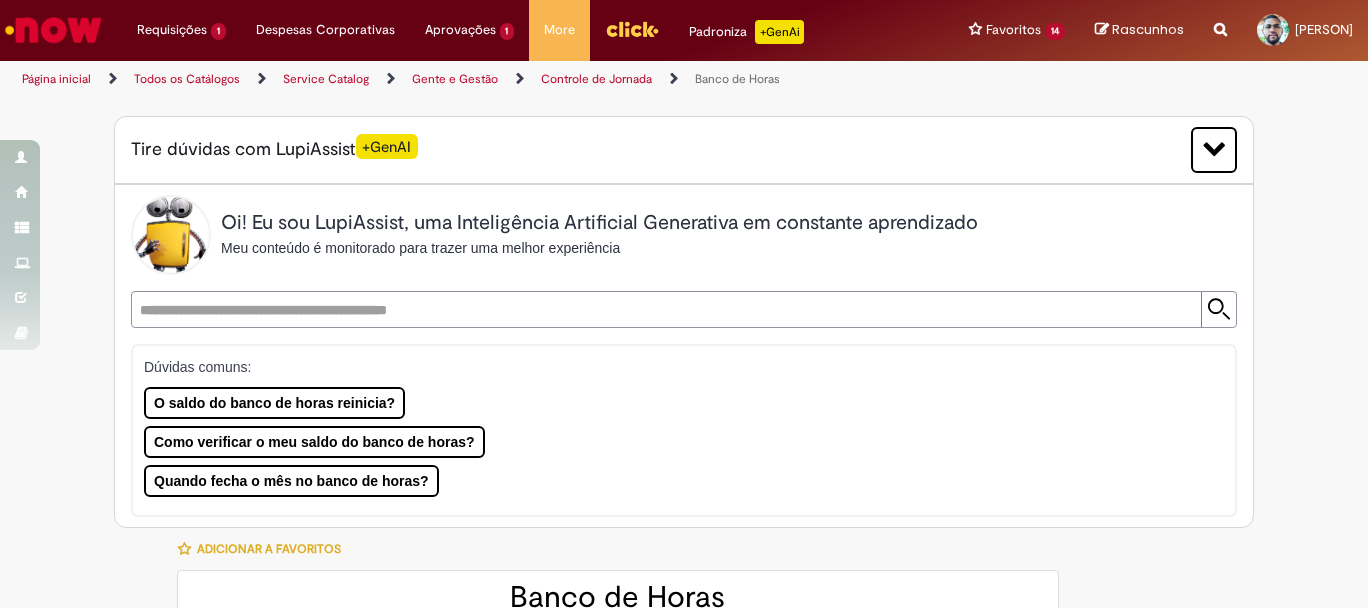 type on "**********" 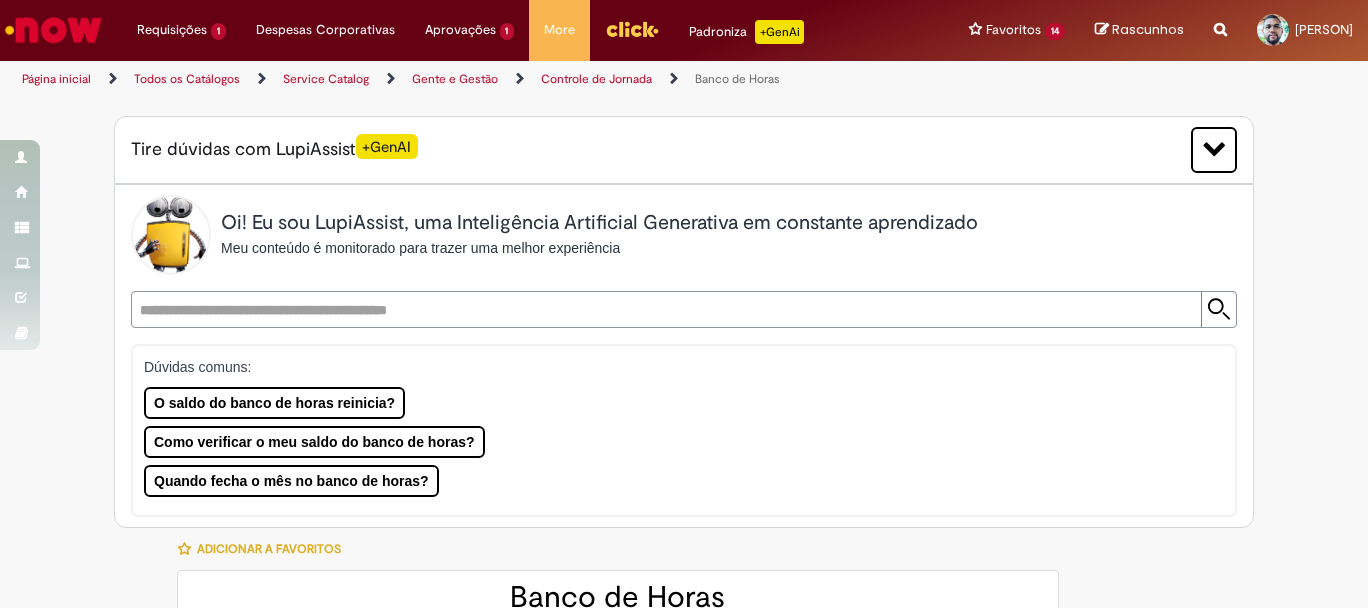 type on "**********" 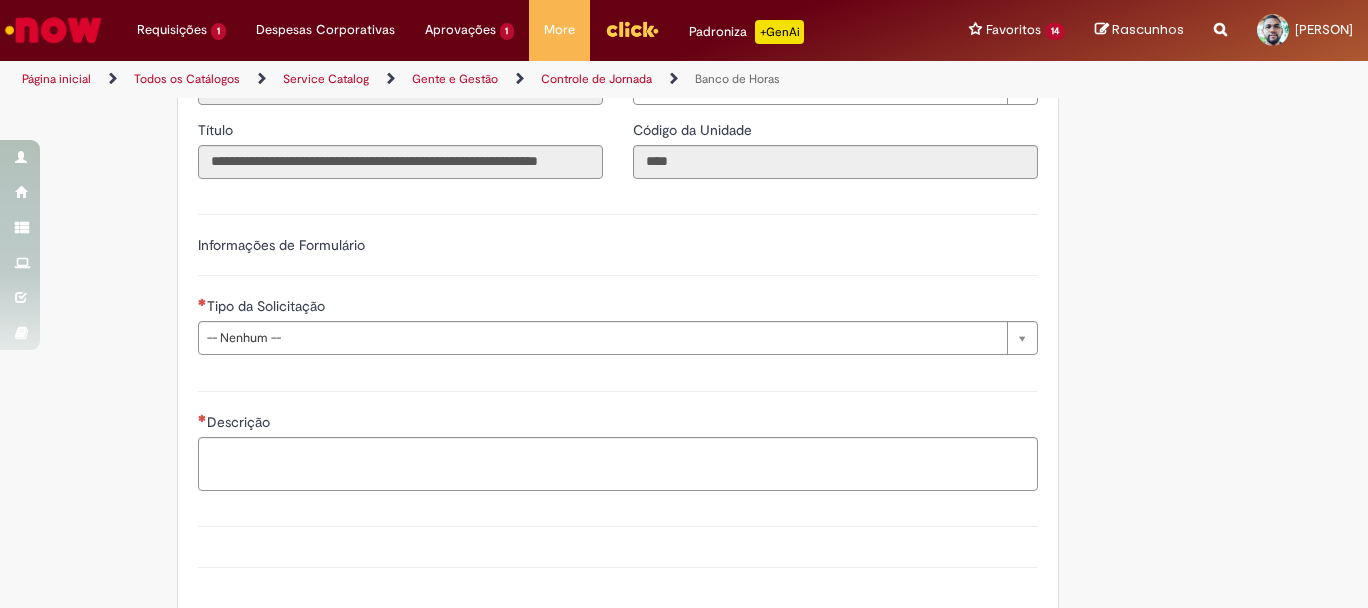 scroll, scrollTop: 1182, scrollLeft: 0, axis: vertical 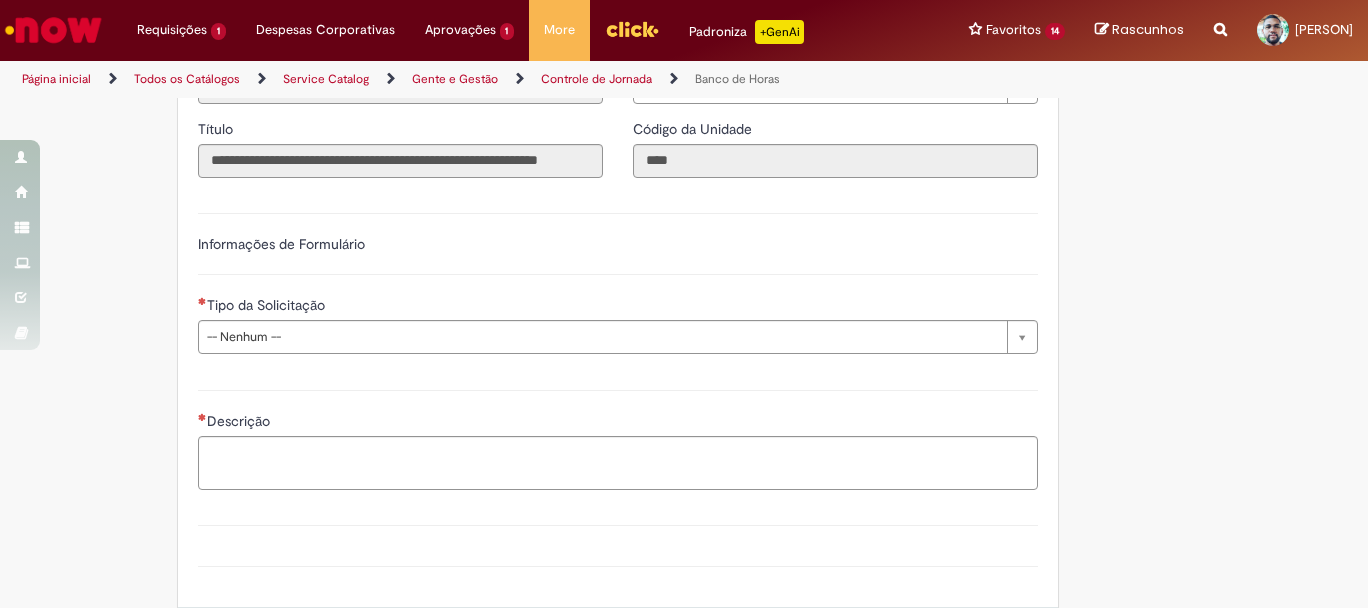 click on "**********" at bounding box center [618, 281] 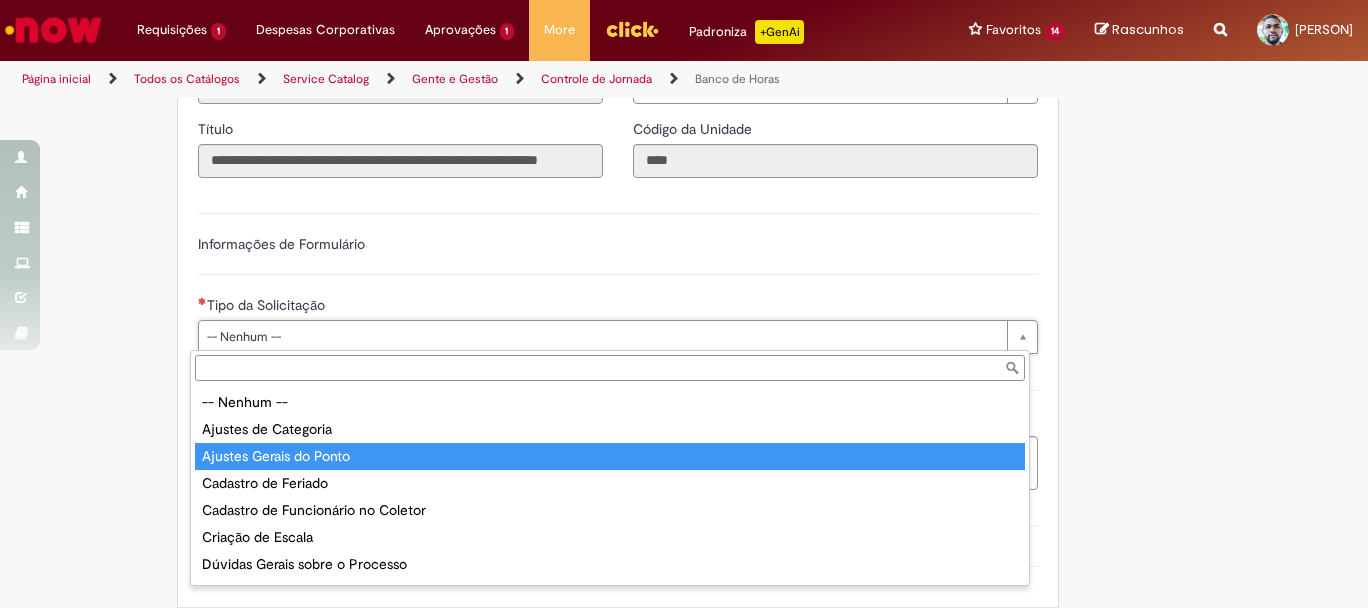 type on "**********" 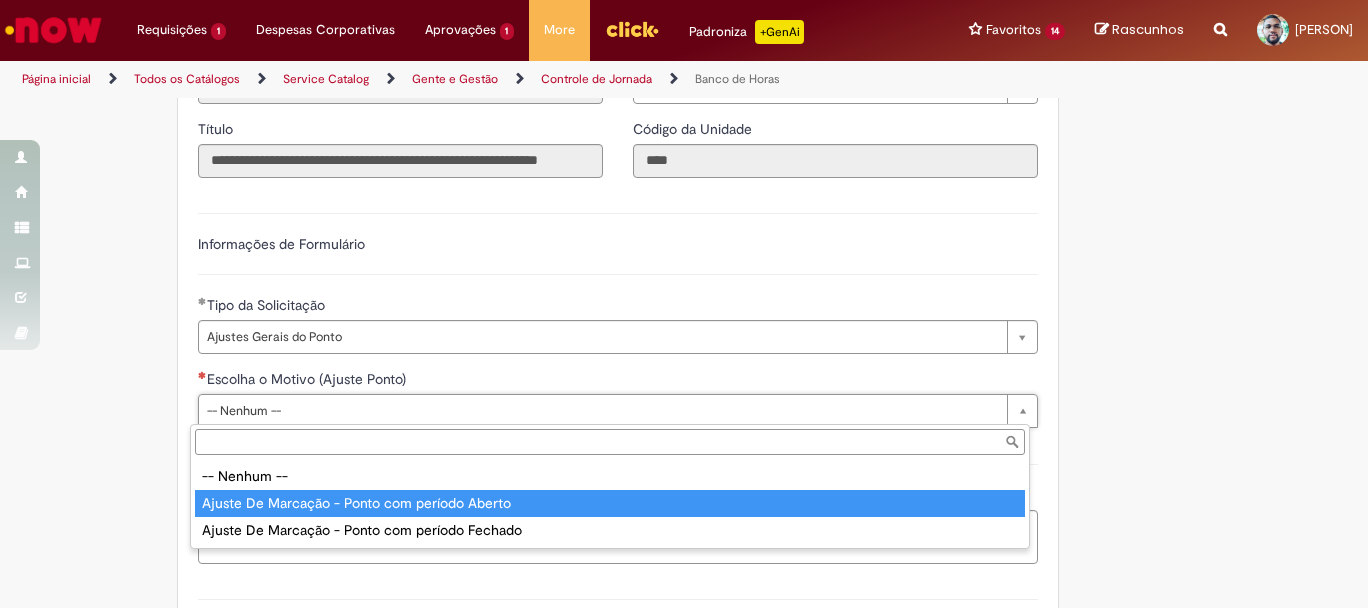 type on "**********" 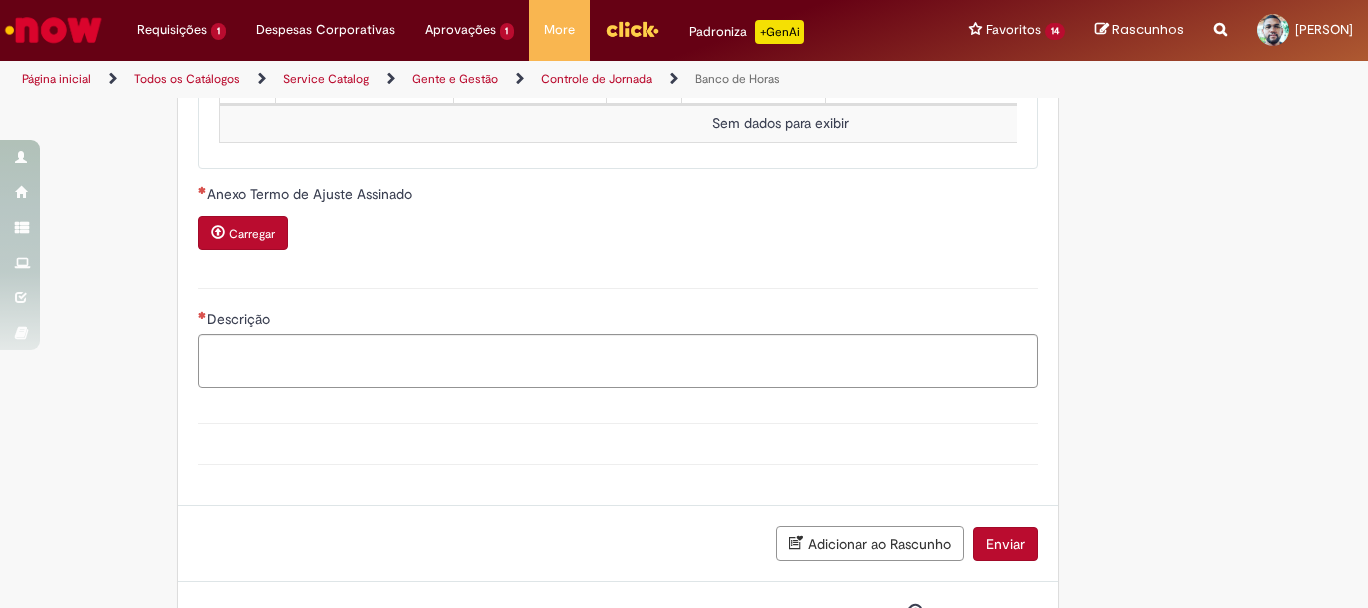scroll, scrollTop: 1937, scrollLeft: 0, axis: vertical 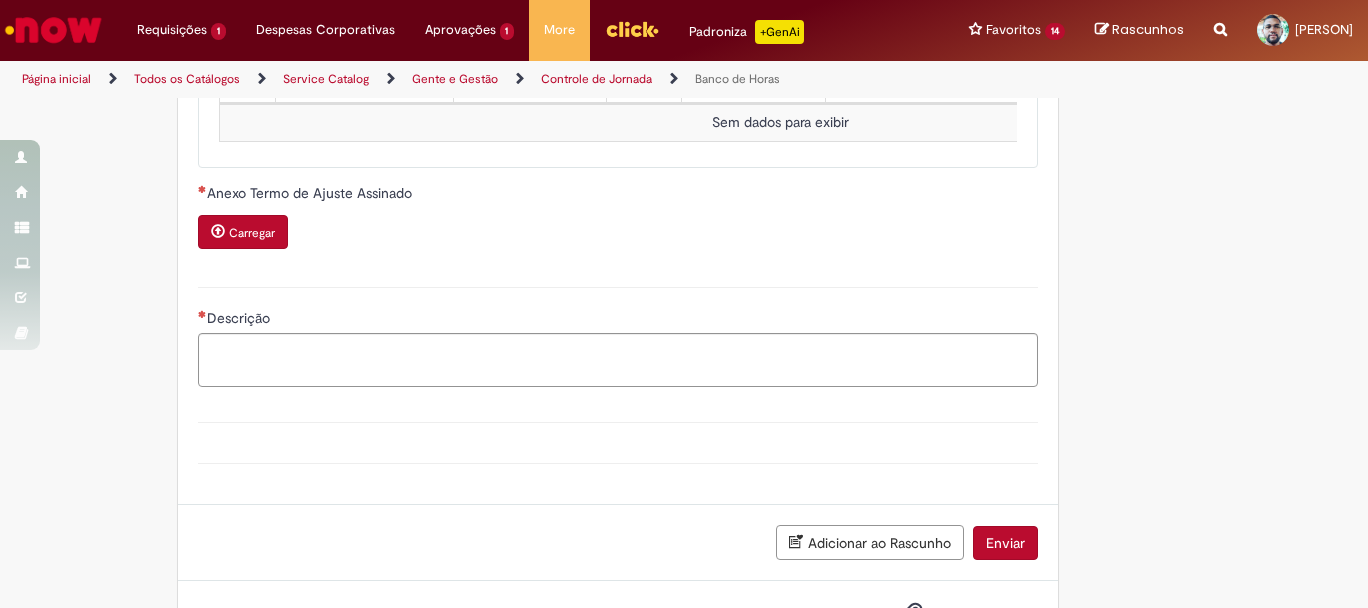 click on "Carregar" at bounding box center (252, 233) 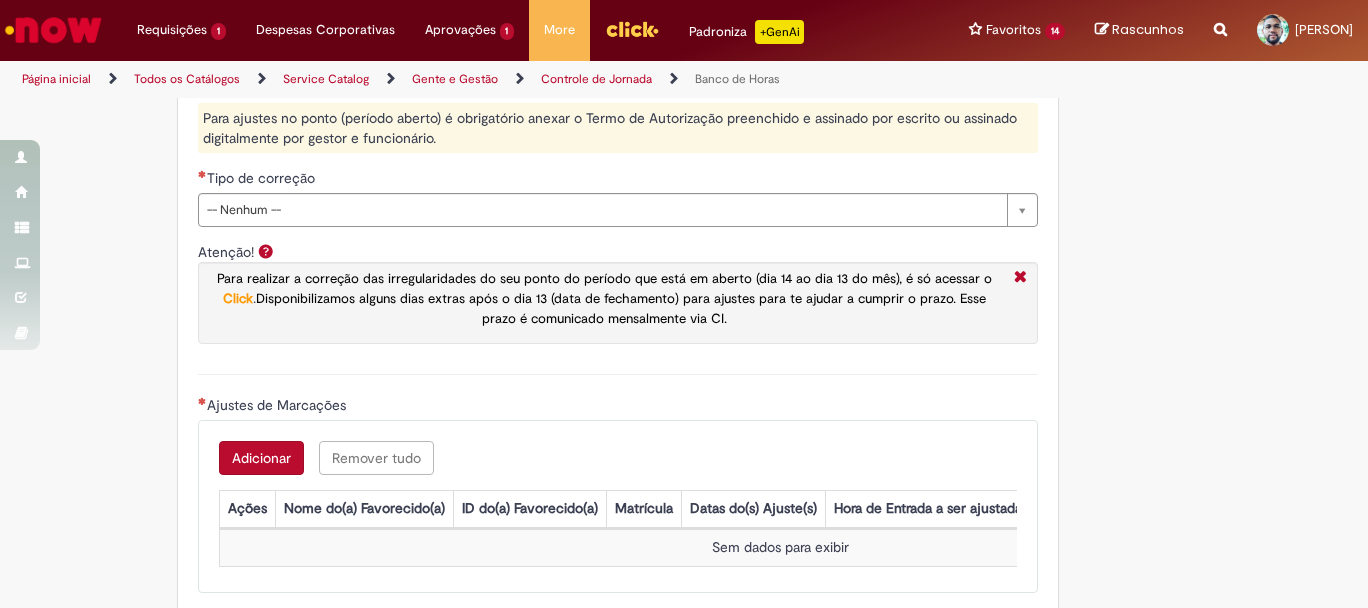 scroll, scrollTop: 1502, scrollLeft: 0, axis: vertical 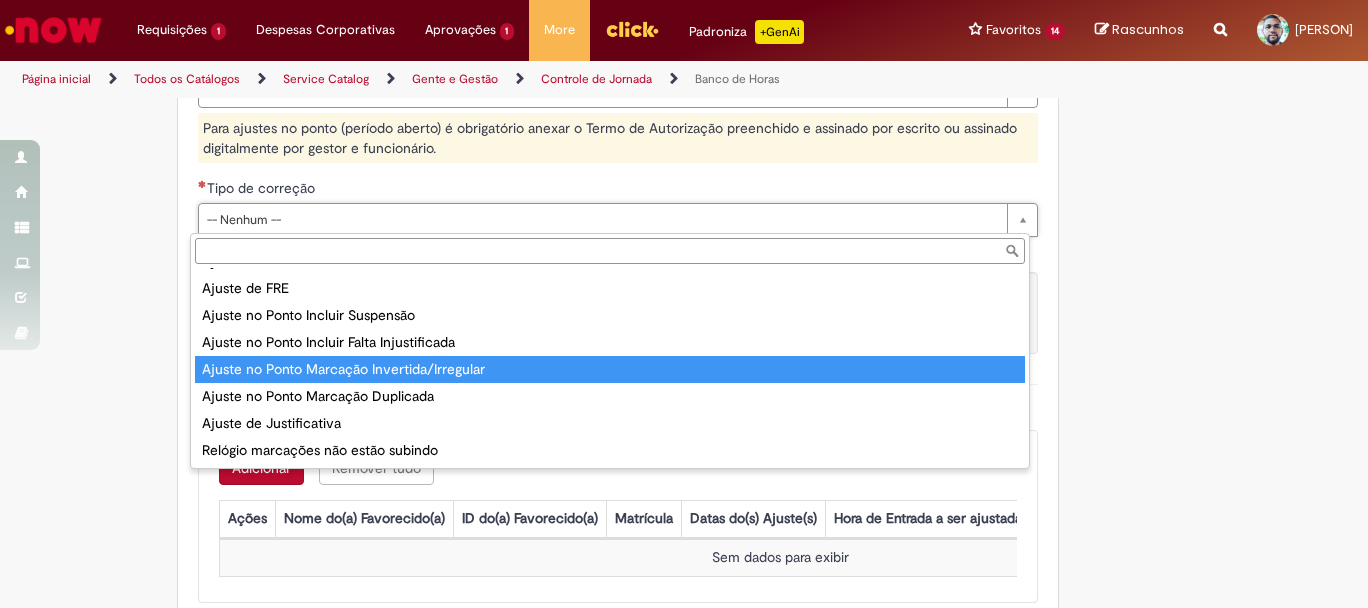 type on "**********" 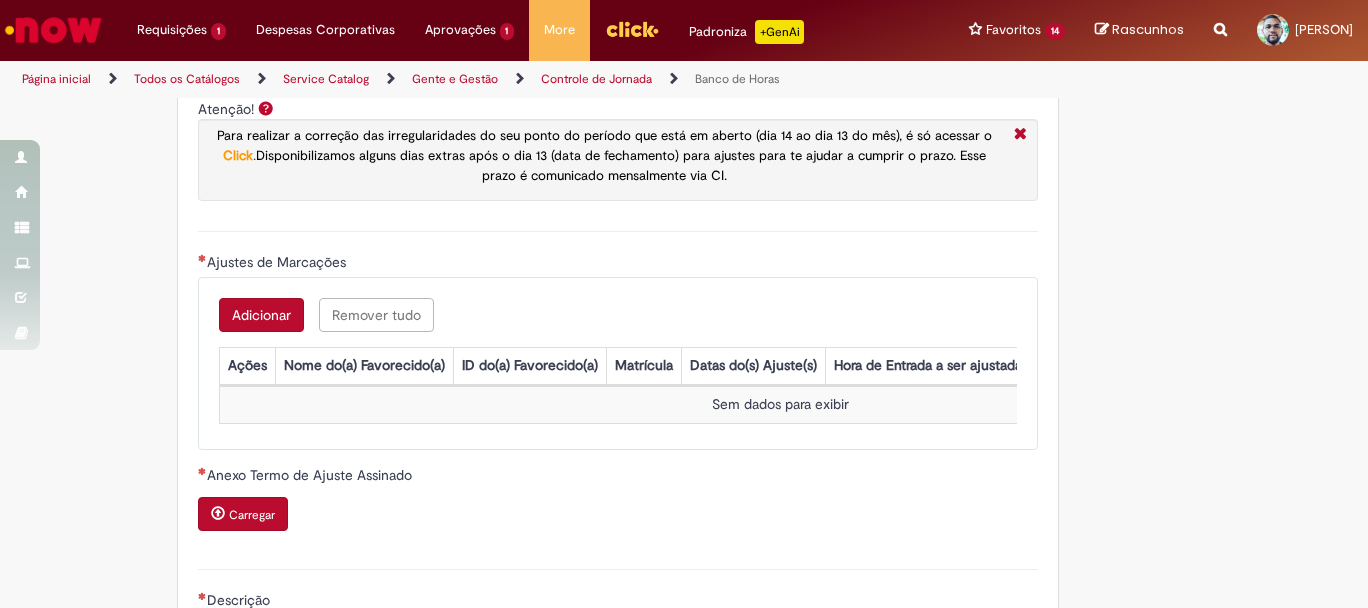 scroll, scrollTop: 1657, scrollLeft: 0, axis: vertical 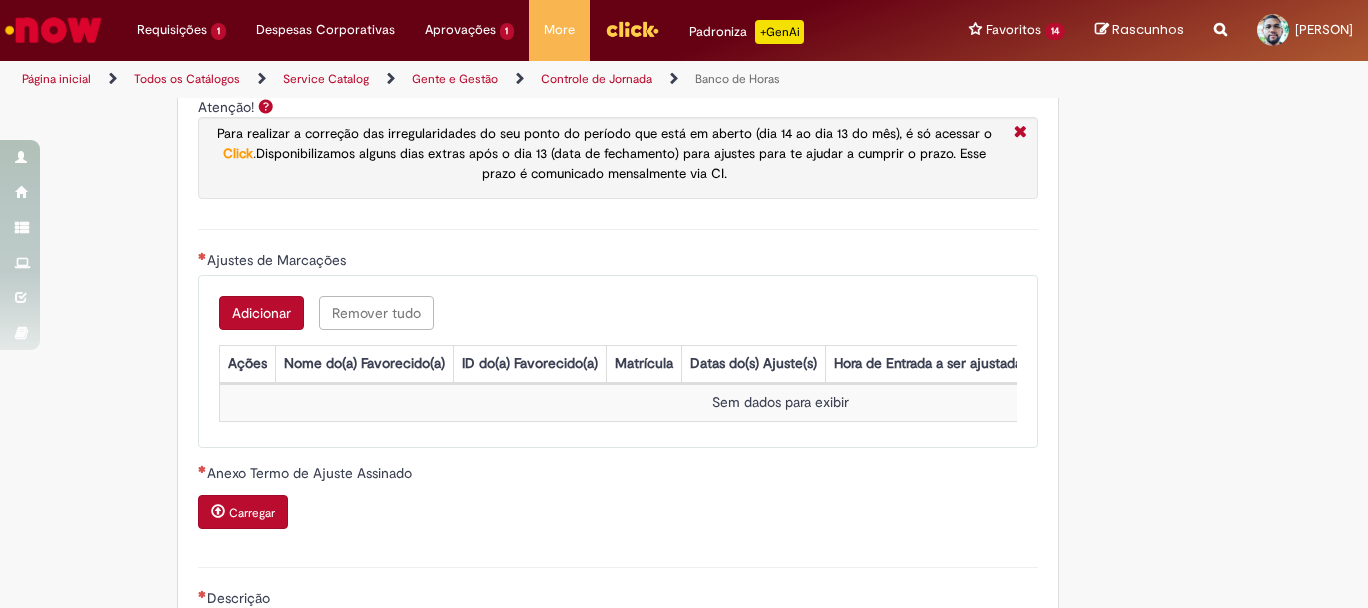 click on "Adicionar" at bounding box center [261, 313] 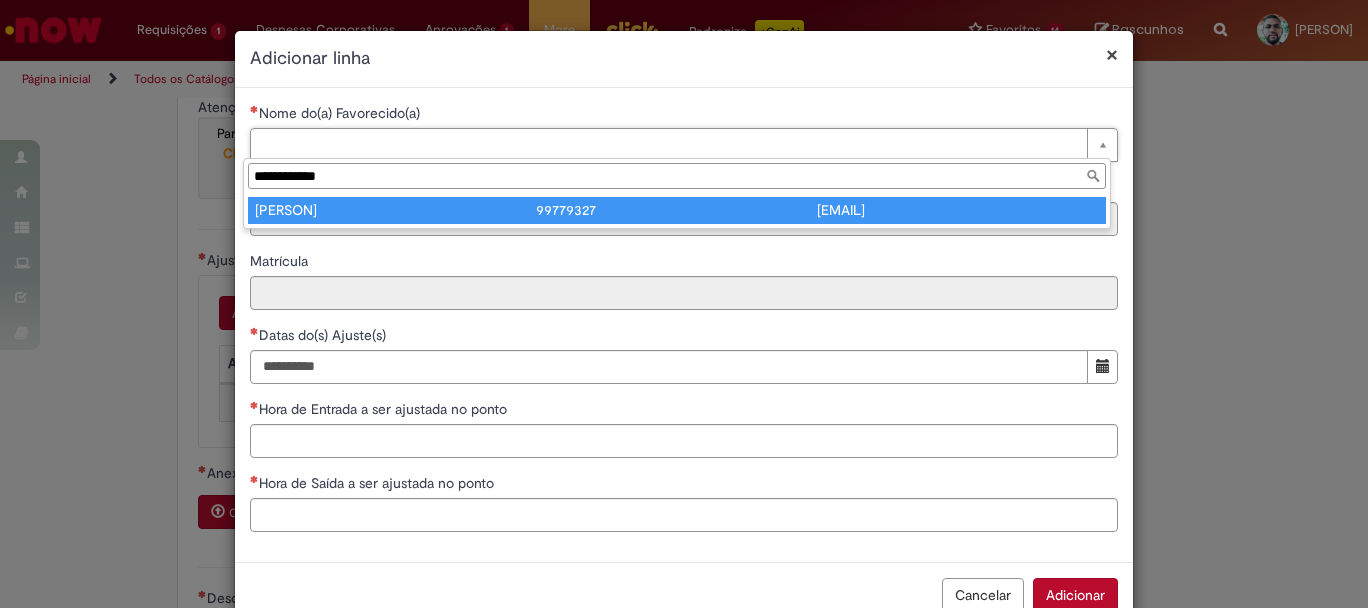 type on "**********" 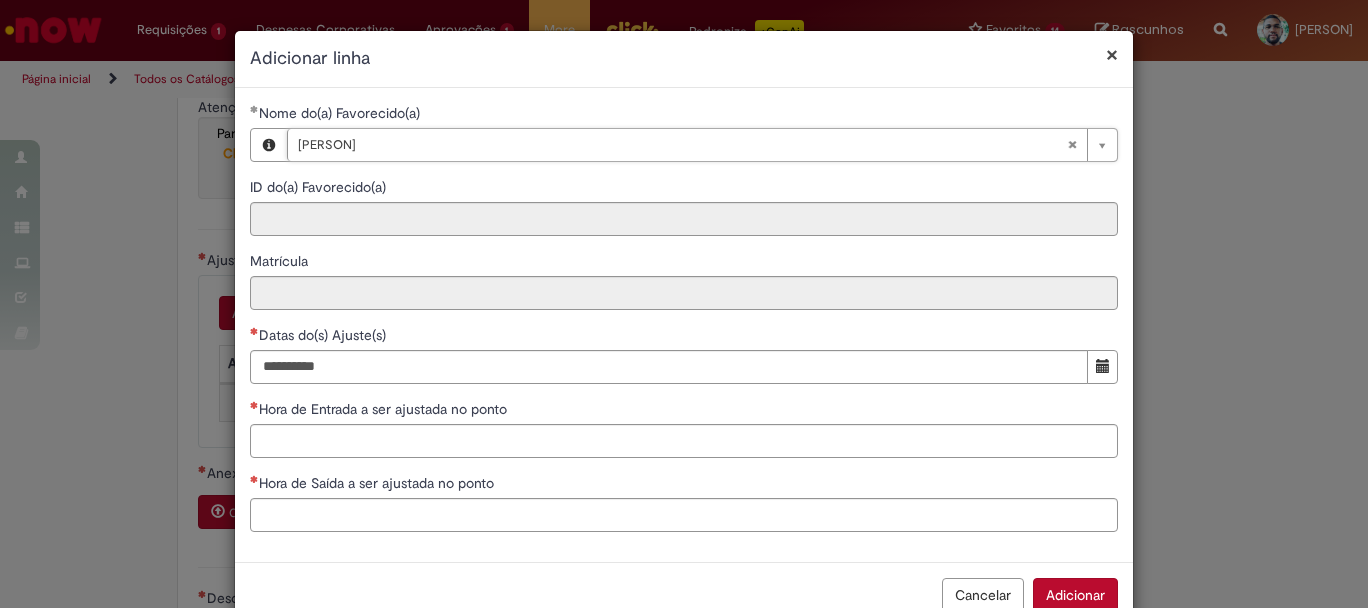 type on "********" 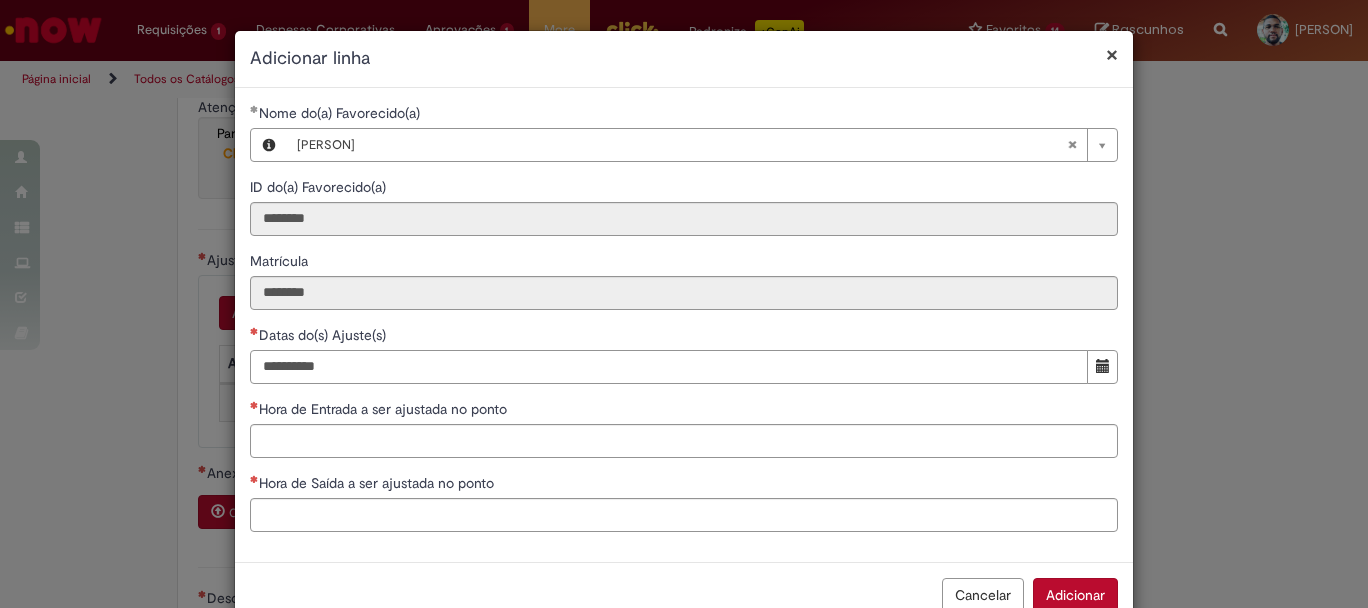 click on "Datas do(s) Ajuste(s)" at bounding box center (669, 367) 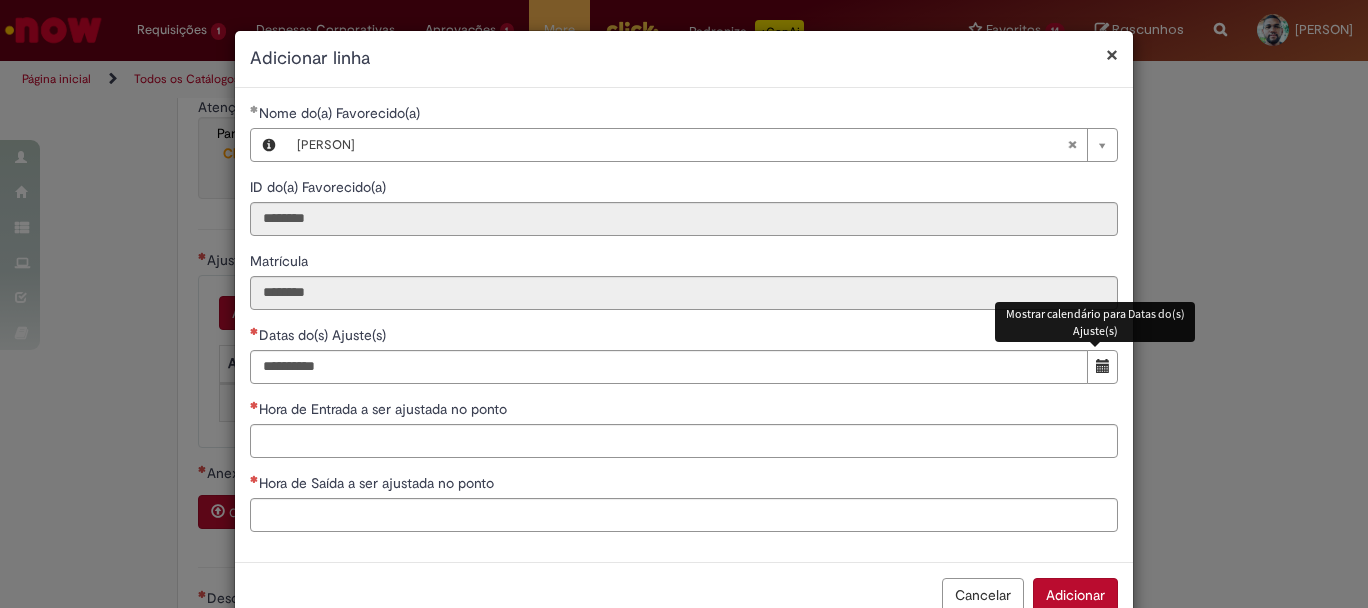 click at bounding box center [1103, 366] 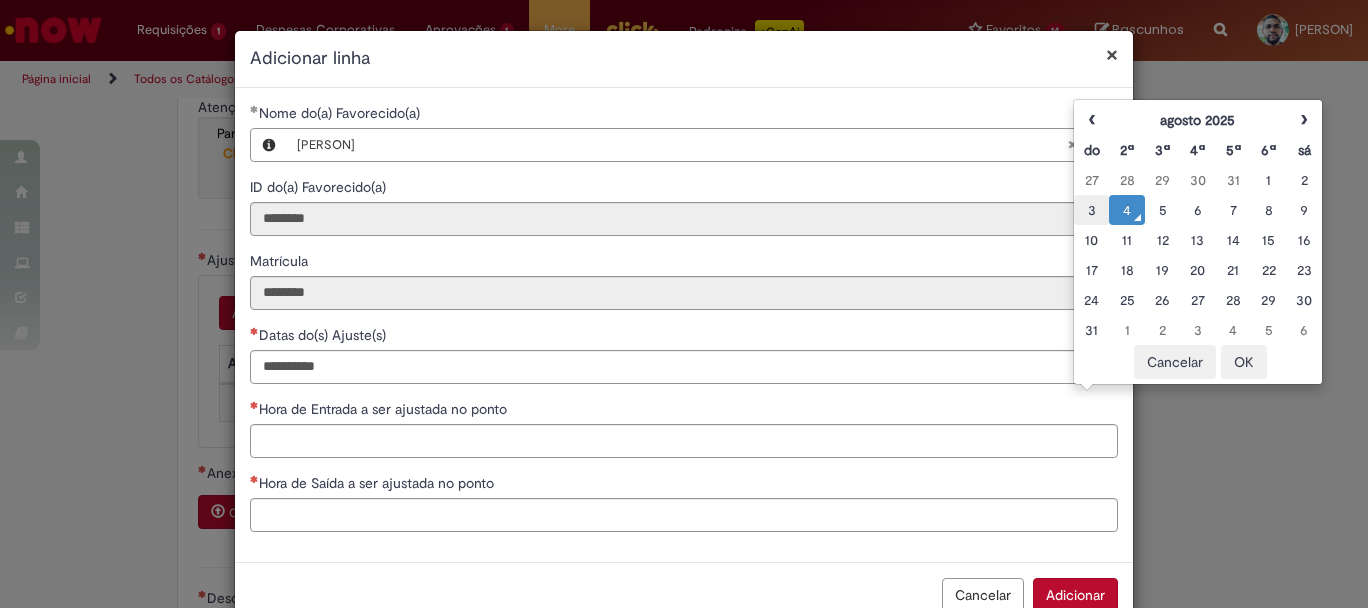 click on "3" at bounding box center [1091, 210] 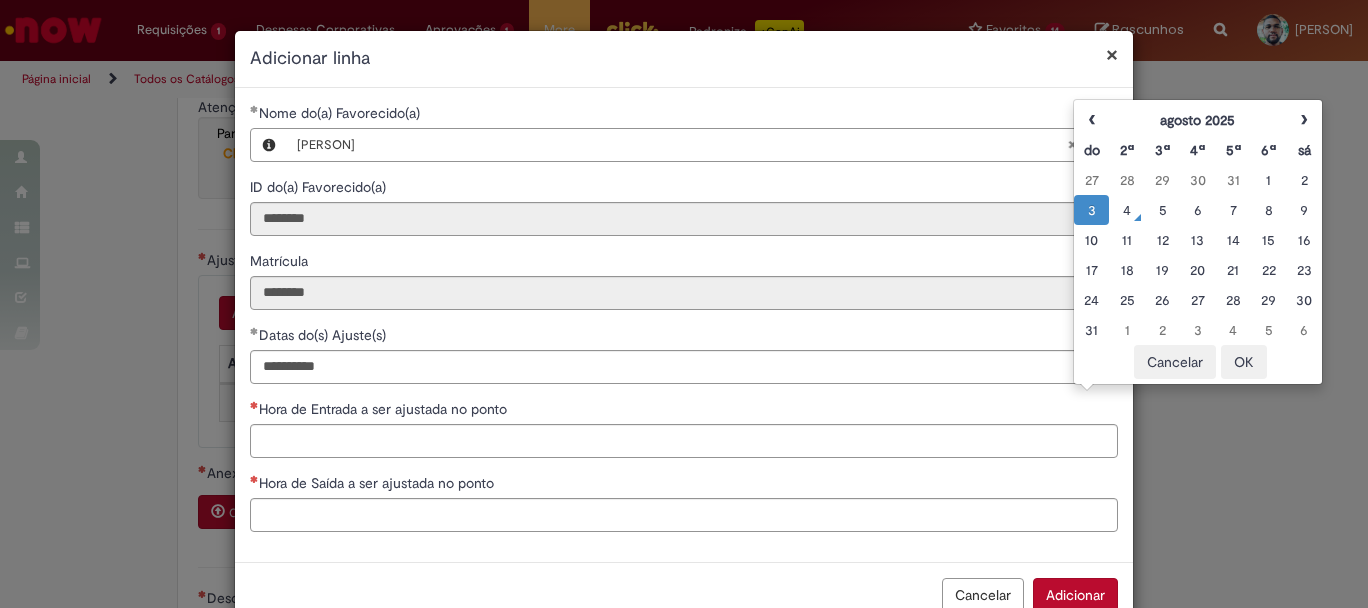 click on "OK" at bounding box center (1244, 362) 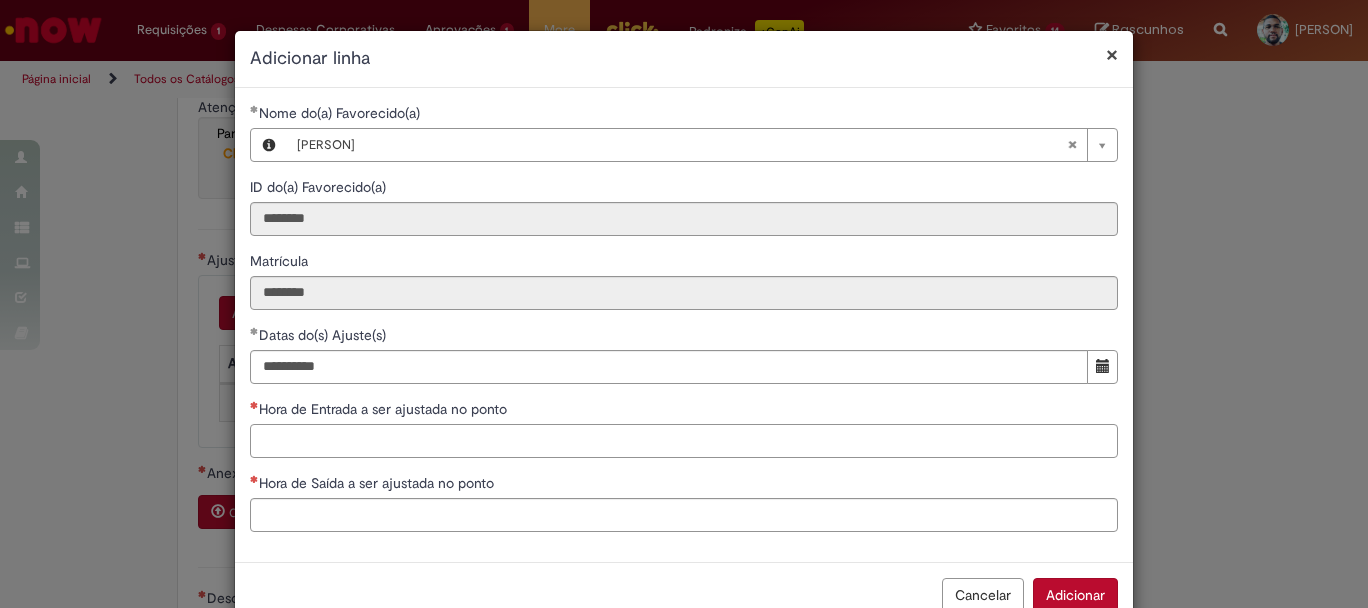 click on "Hora de Entrada a ser ajustada no ponto" at bounding box center [684, 441] 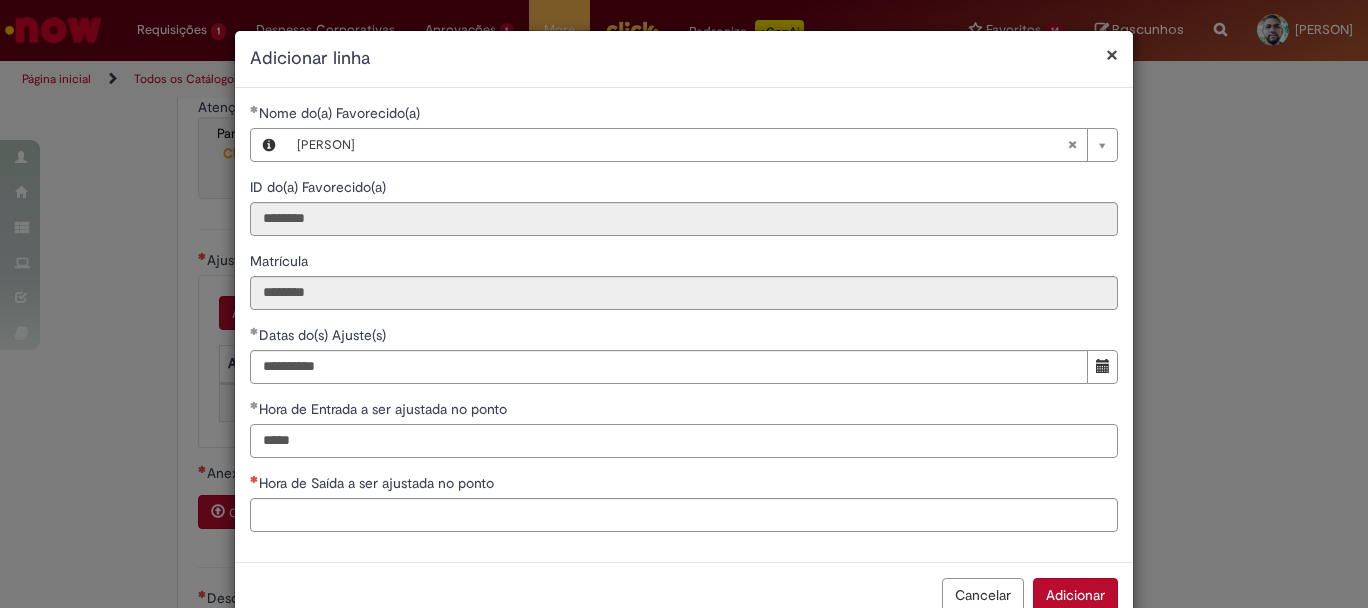 type on "*****" 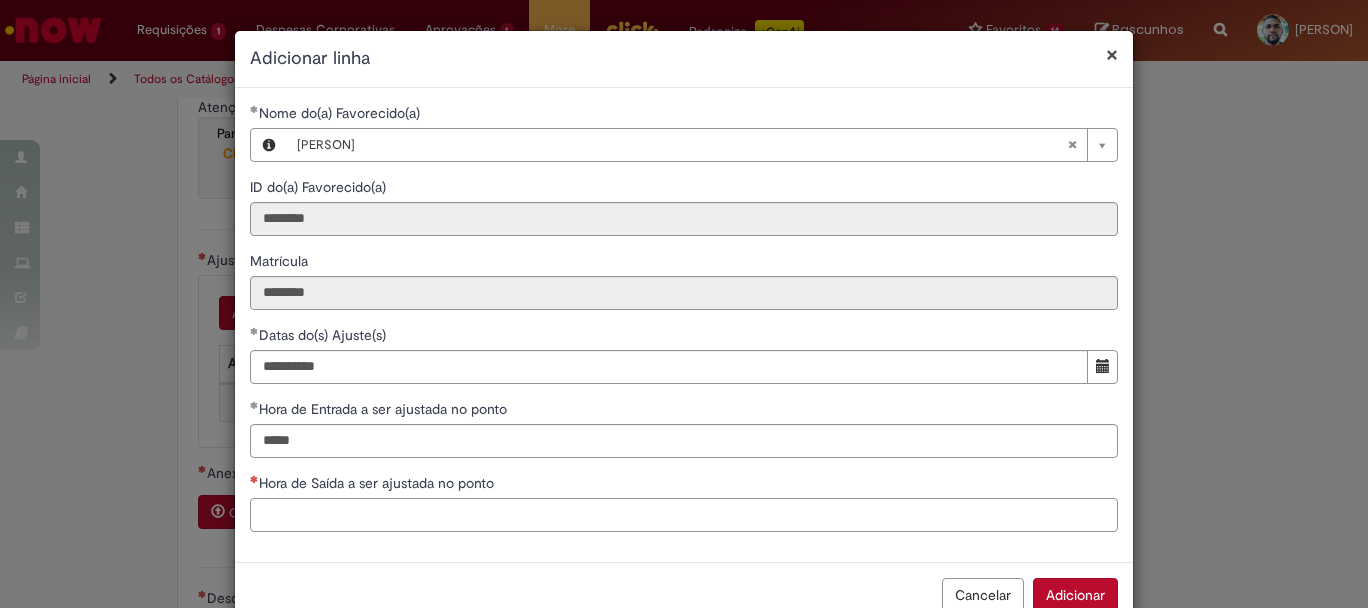 click on "Hora de Saída a ser ajustada no ponto" at bounding box center (684, 515) 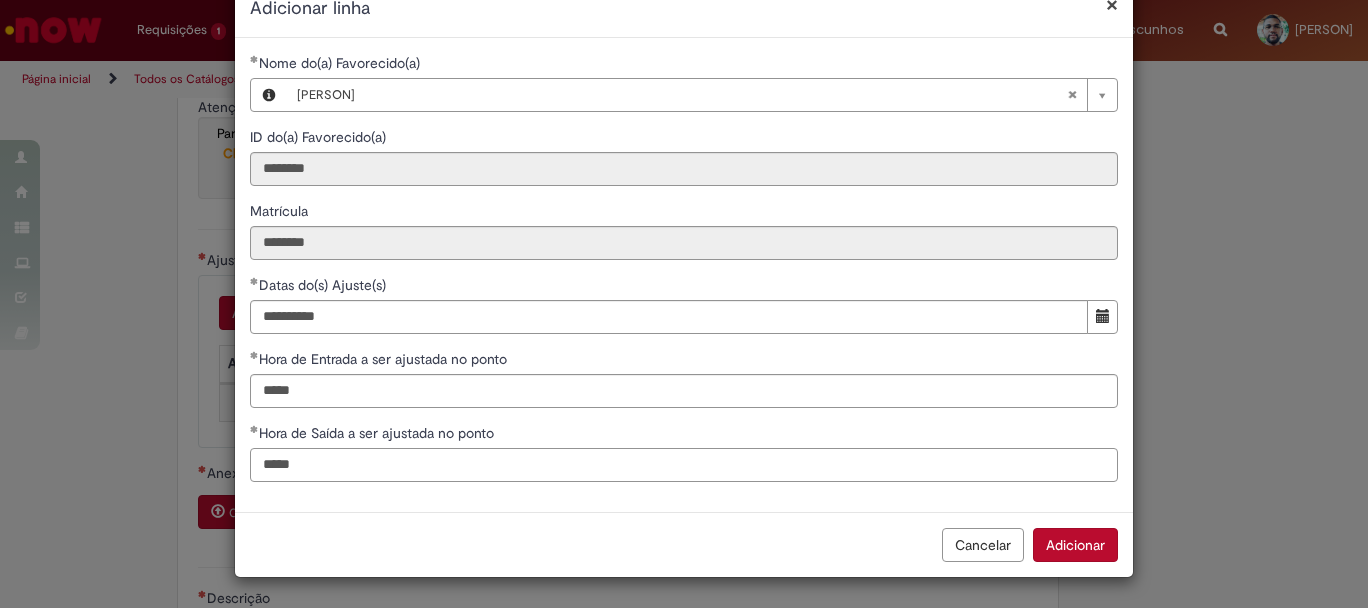 scroll, scrollTop: 48, scrollLeft: 0, axis: vertical 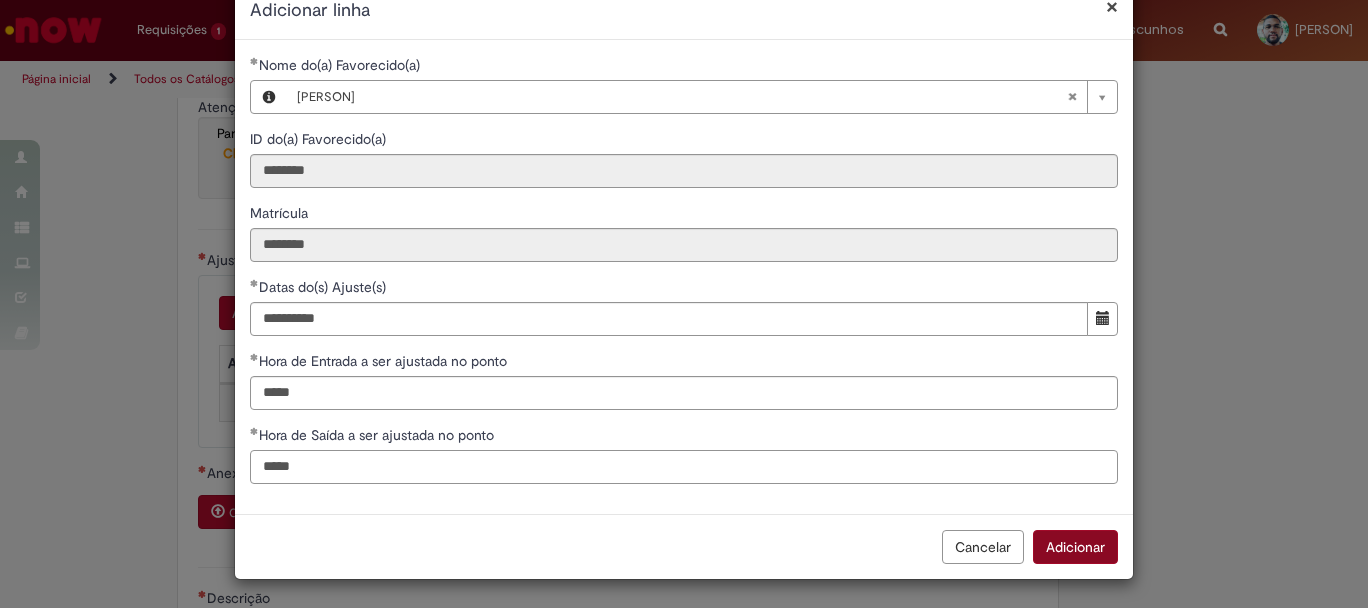 type on "*****" 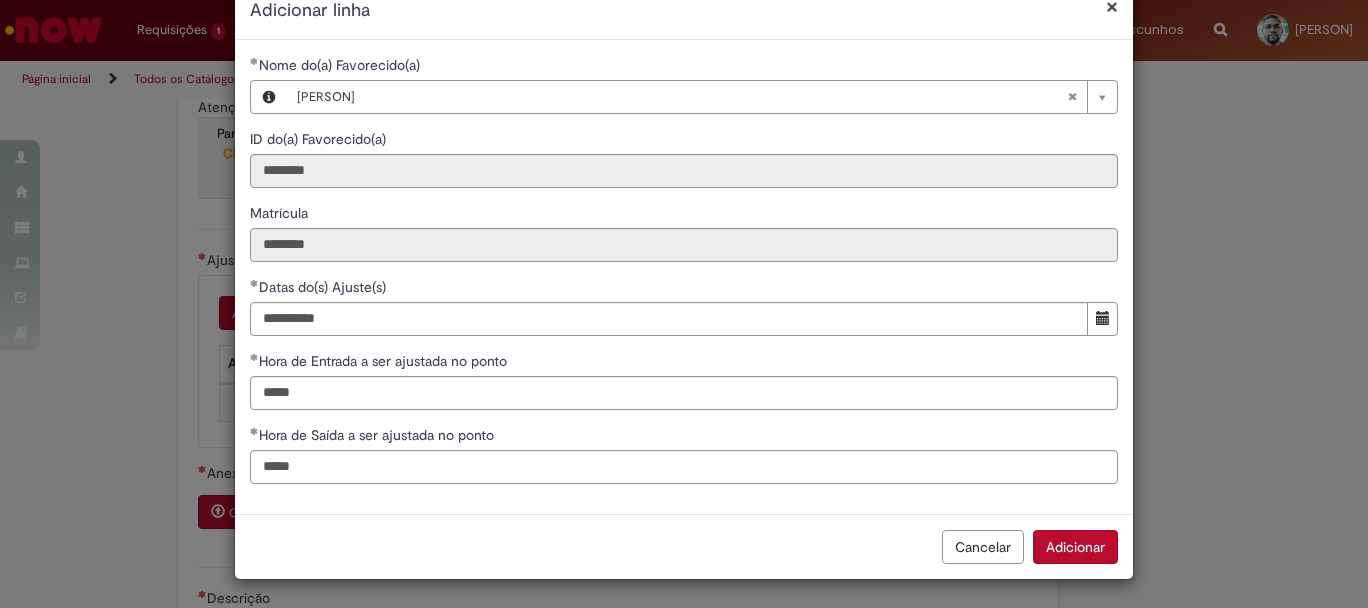 click on "Adicionar" at bounding box center (1075, 547) 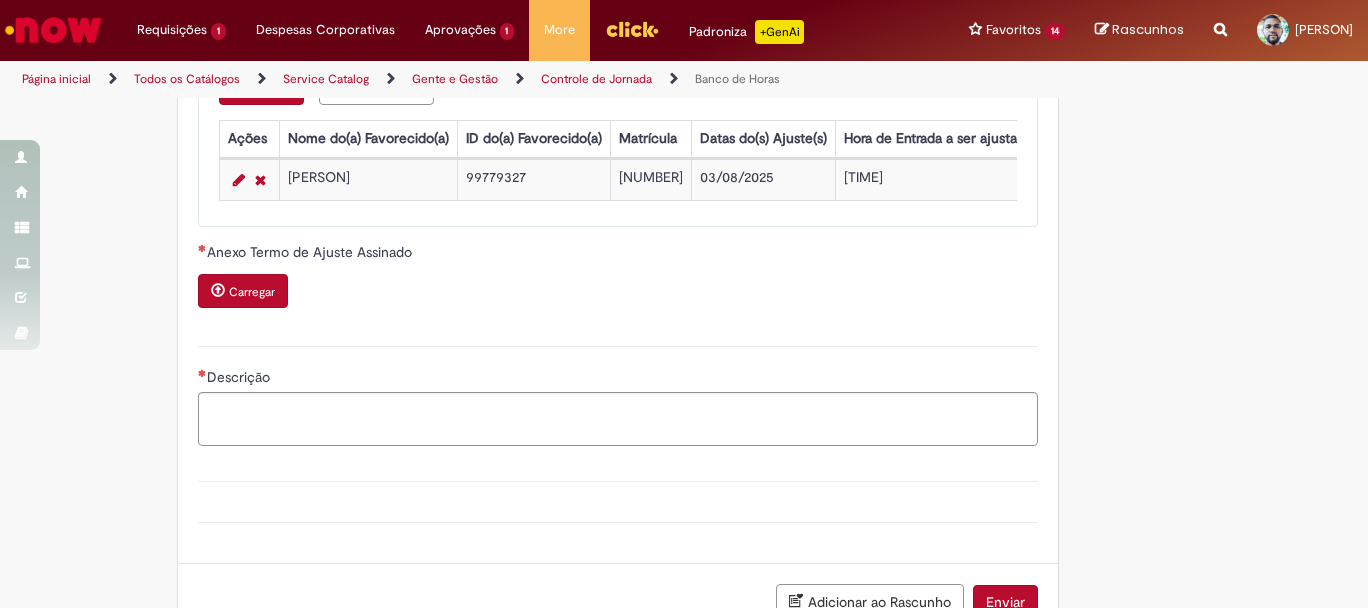 scroll, scrollTop: 1845, scrollLeft: 0, axis: vertical 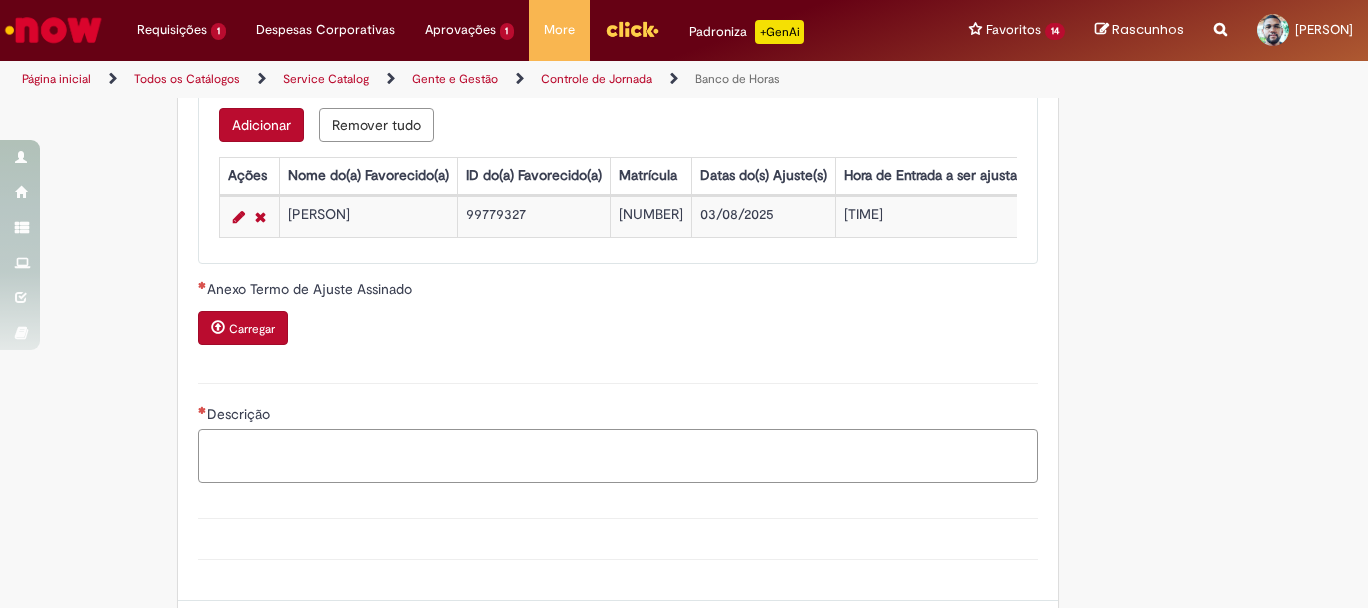 click on "Descrição" at bounding box center (618, 456) 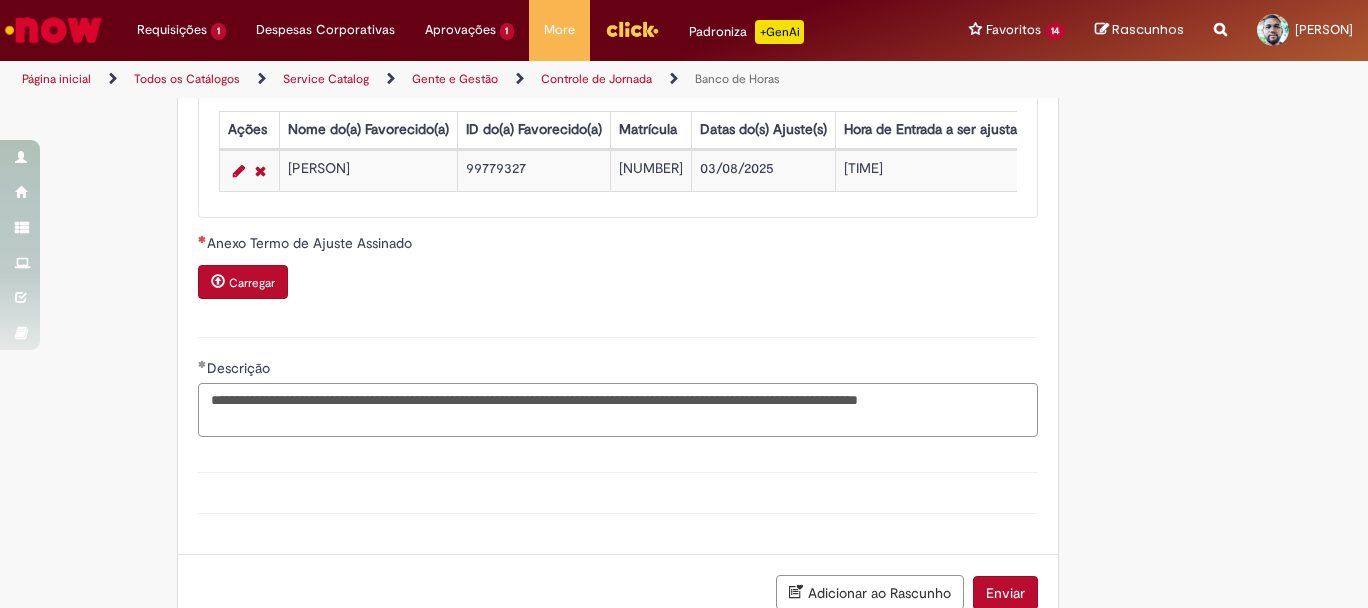 scroll, scrollTop: 2039, scrollLeft: 0, axis: vertical 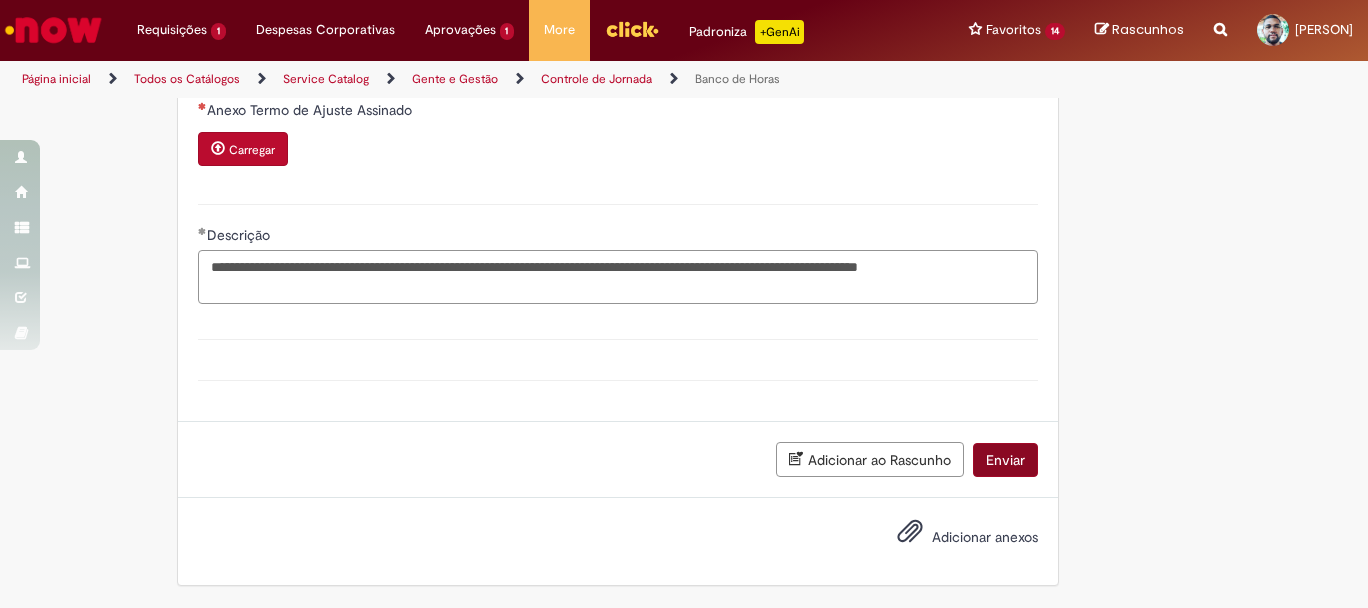 type on "**********" 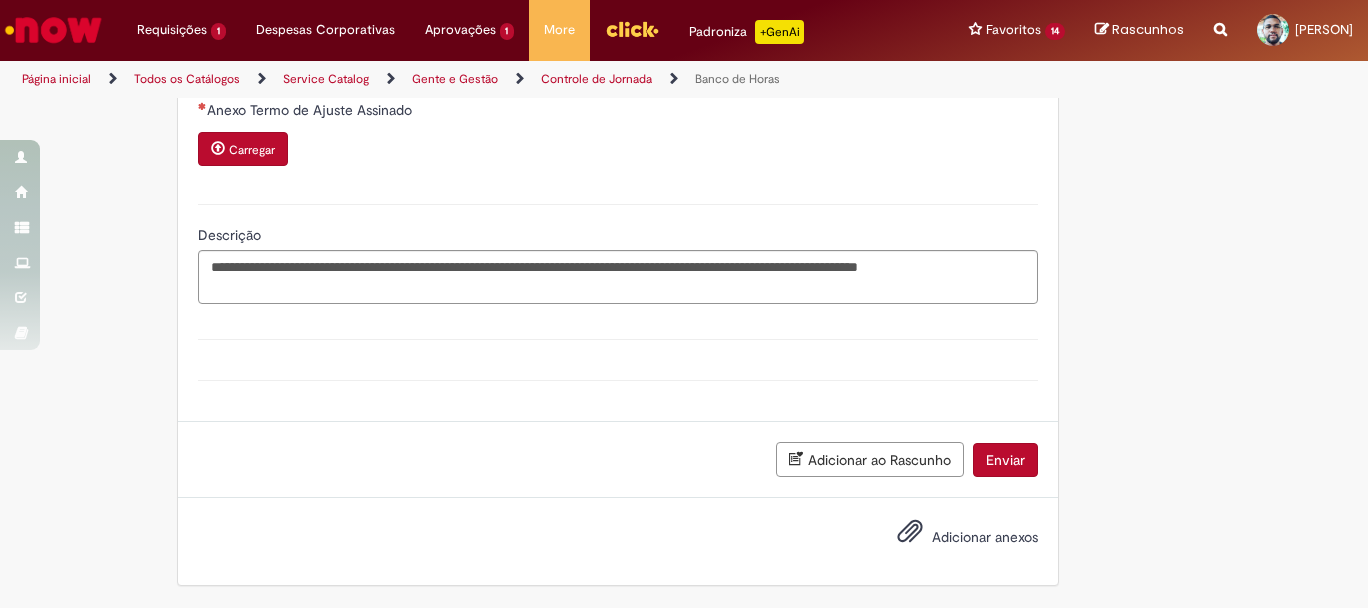 click on "Enviar" at bounding box center (1005, 460) 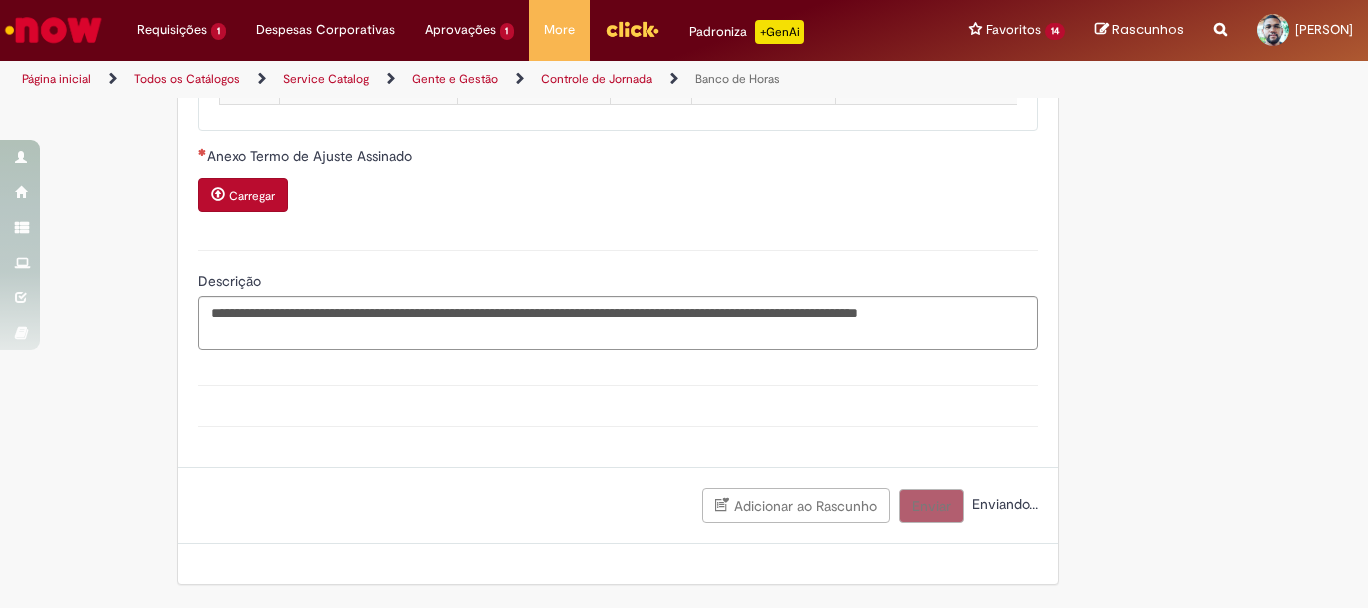 scroll, scrollTop: 1993, scrollLeft: 0, axis: vertical 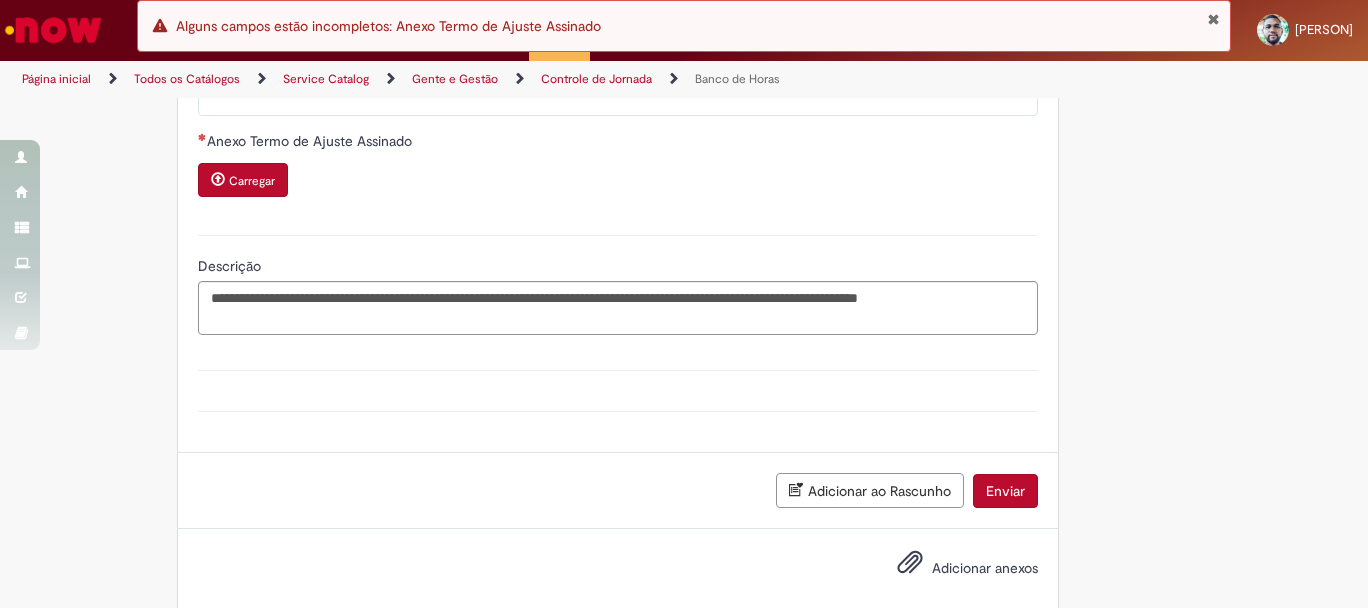 click on "Adicionar ao Rascunho" at bounding box center [870, 490] 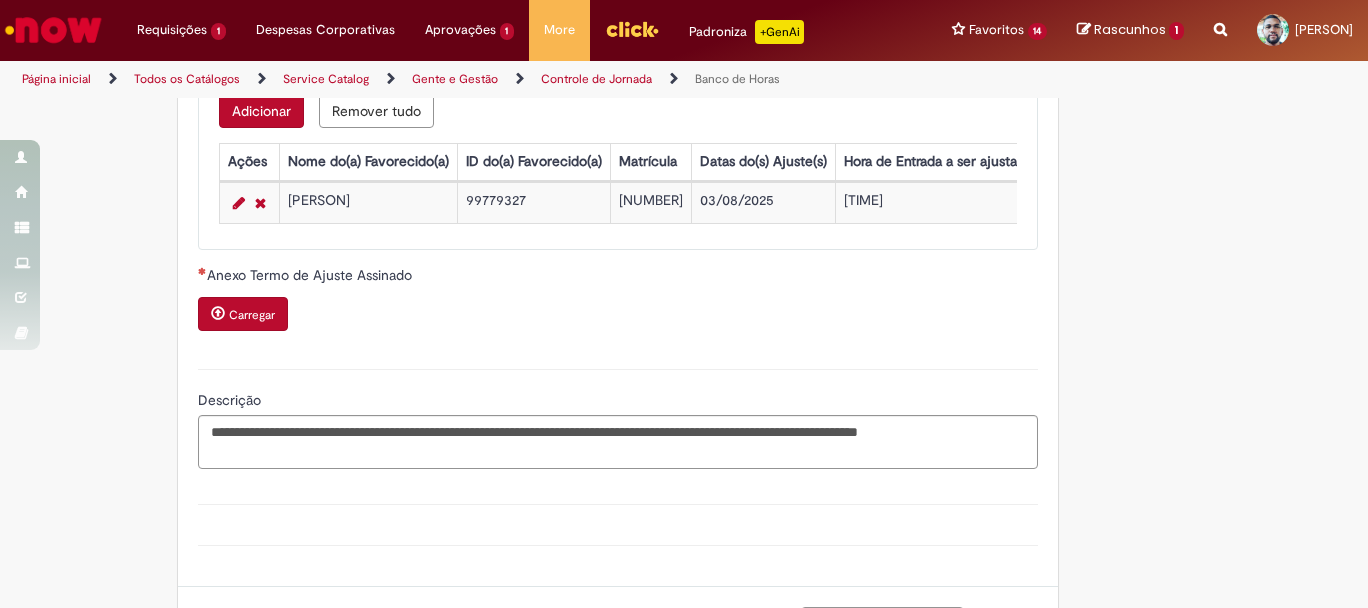 scroll, scrollTop: 1929, scrollLeft: 0, axis: vertical 